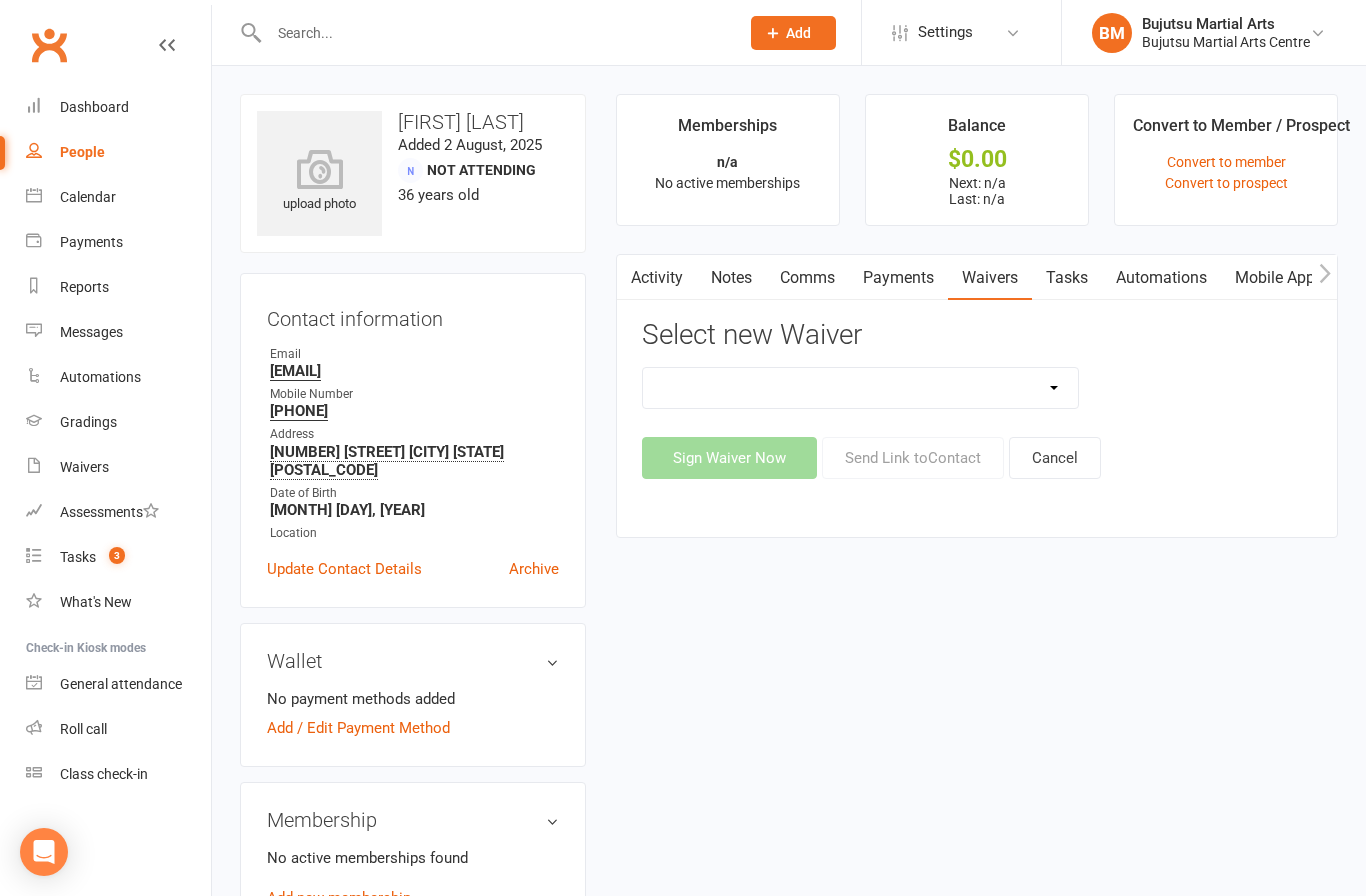 scroll, scrollTop: 0, scrollLeft: 0, axis: both 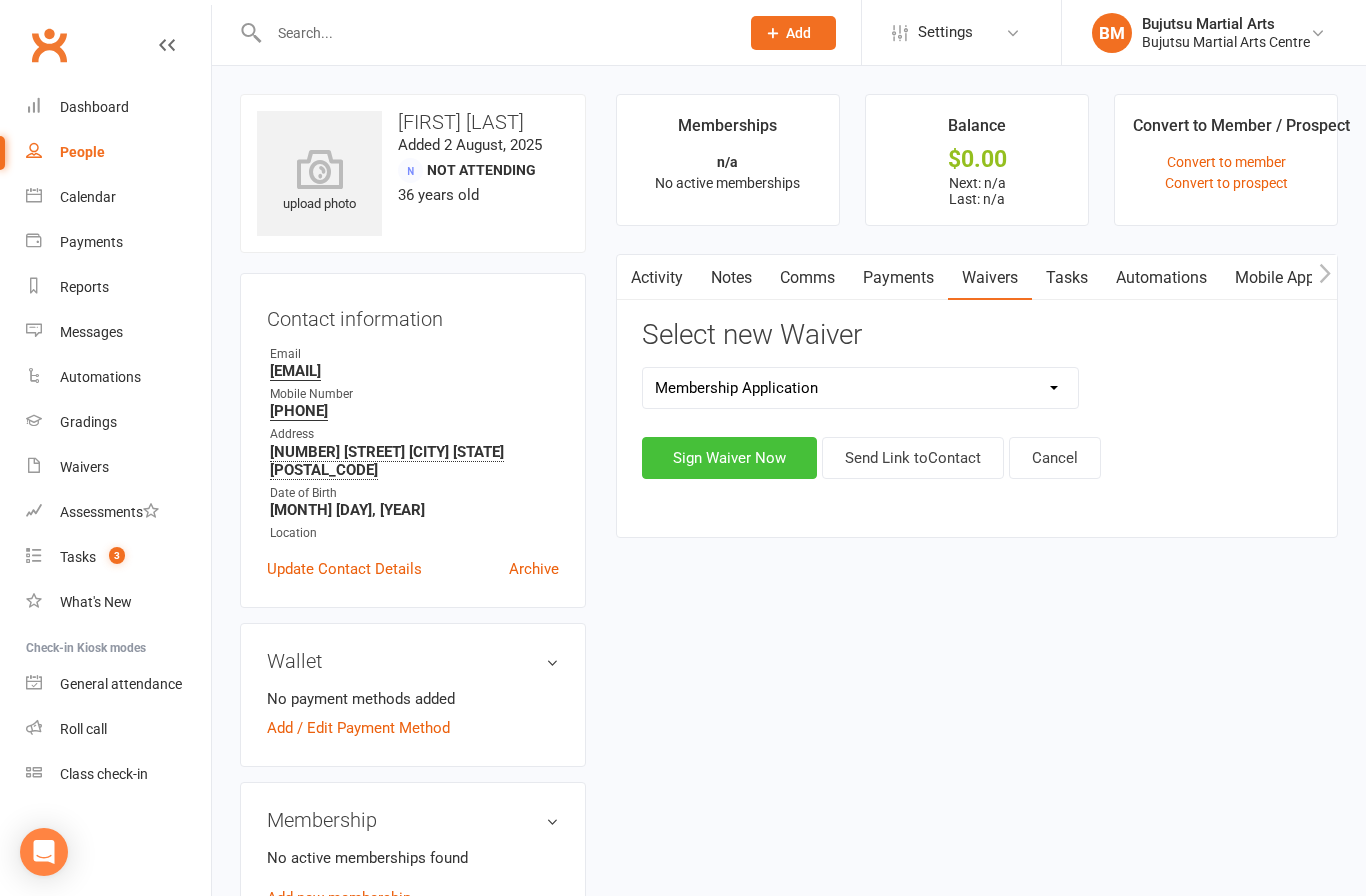 click on "Sign Waiver Now" at bounding box center [729, 458] 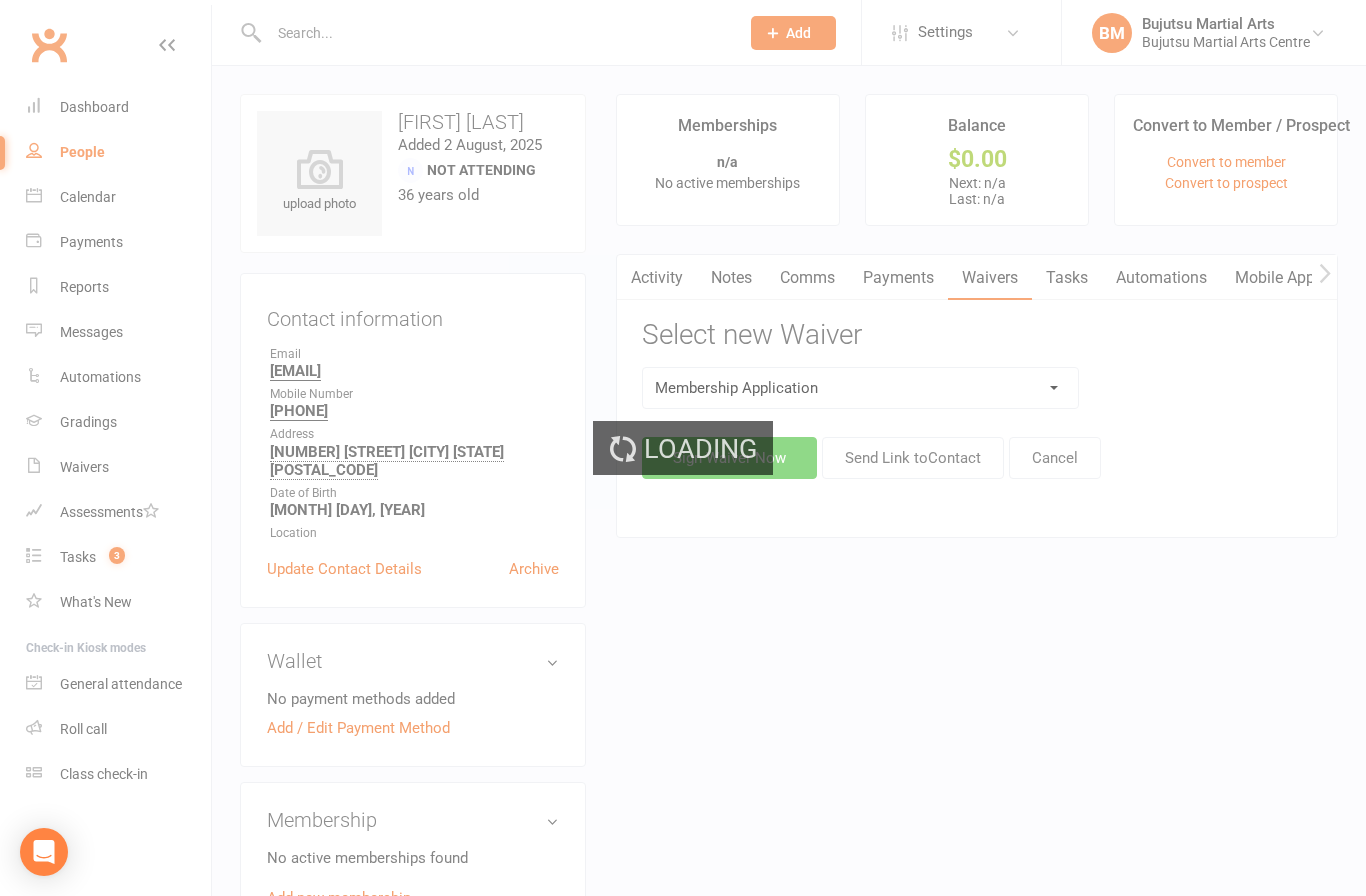 select on "bank_account" 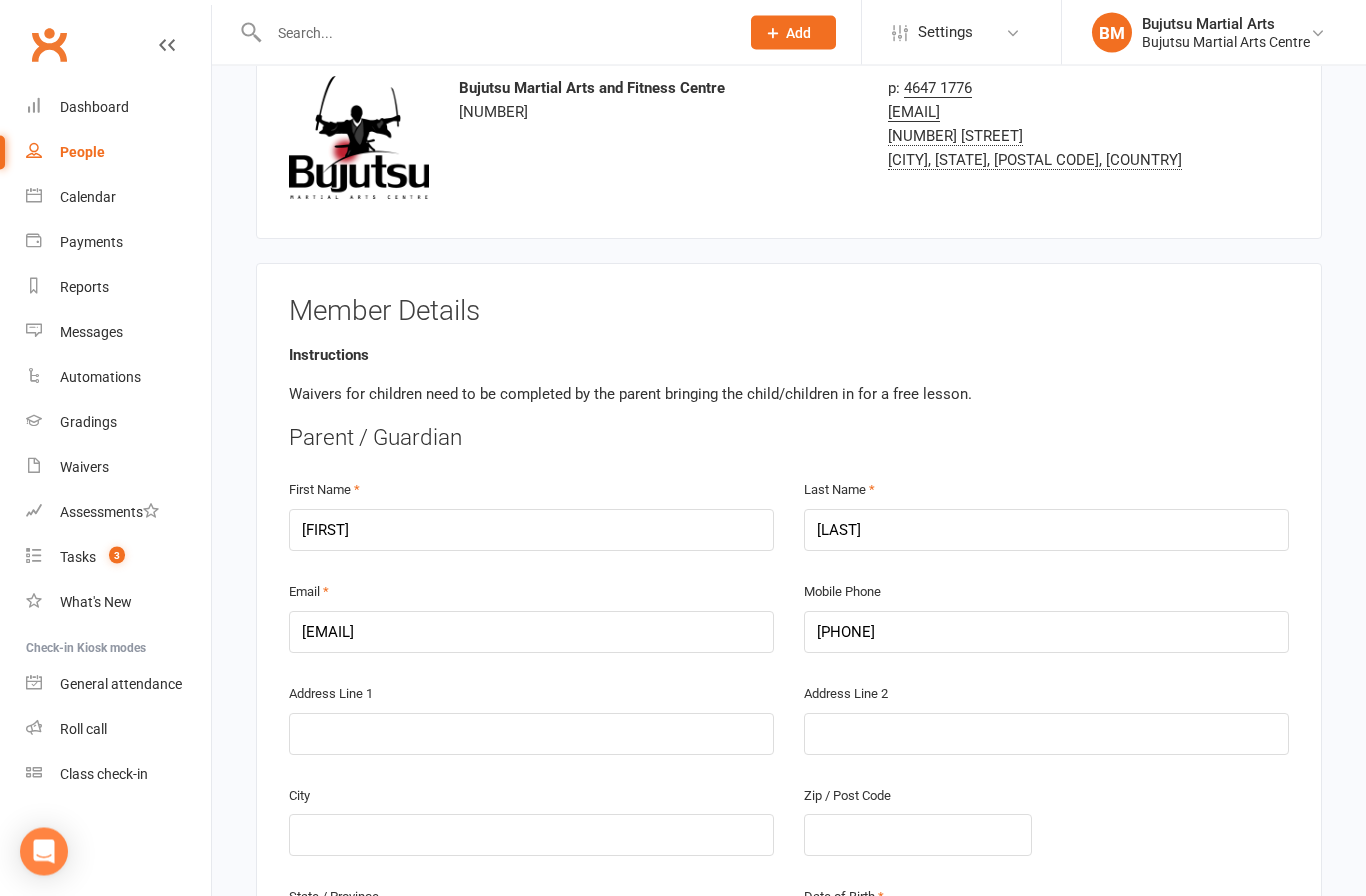 scroll, scrollTop: 175, scrollLeft: 0, axis: vertical 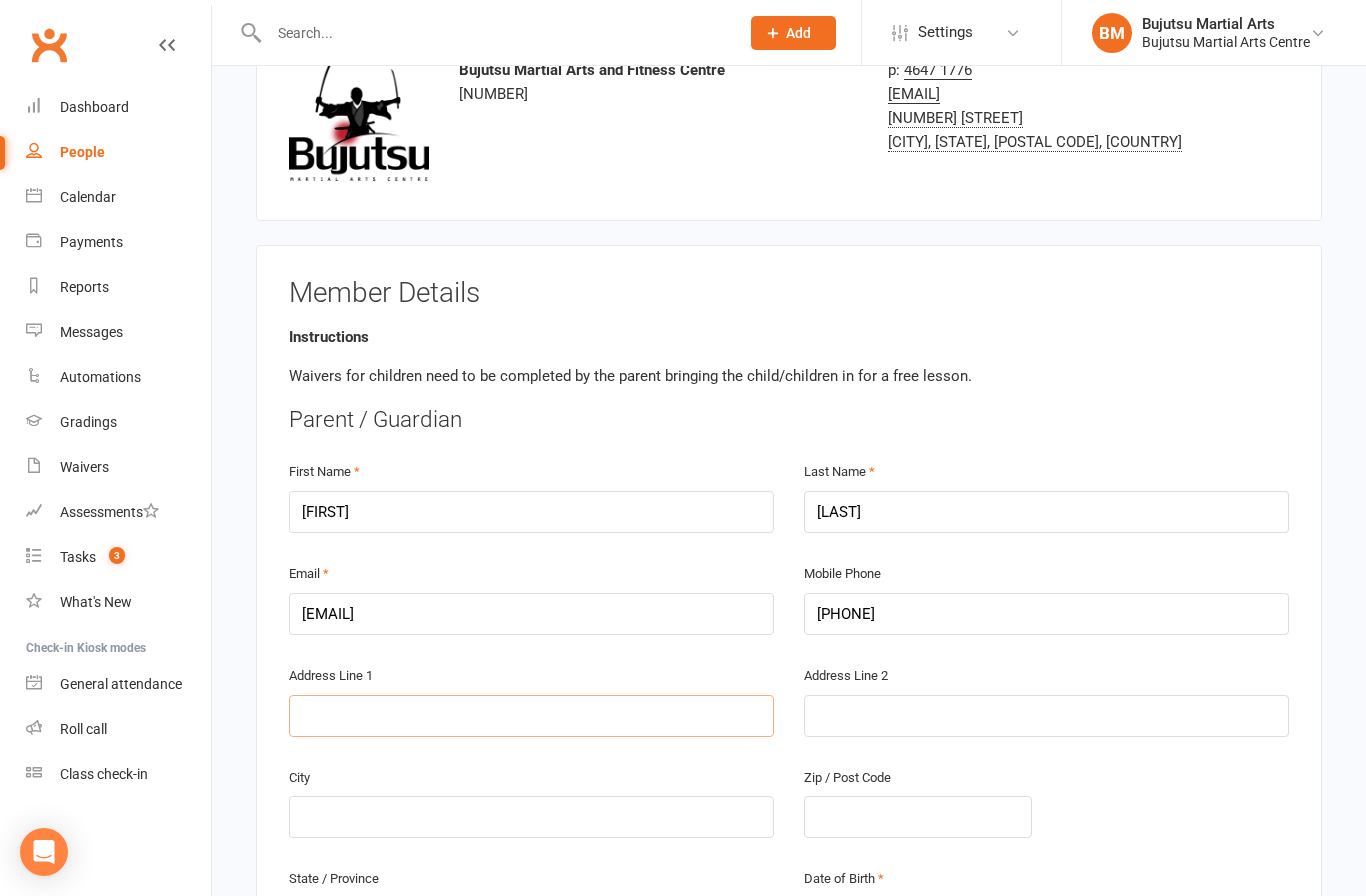 click at bounding box center (531, 716) 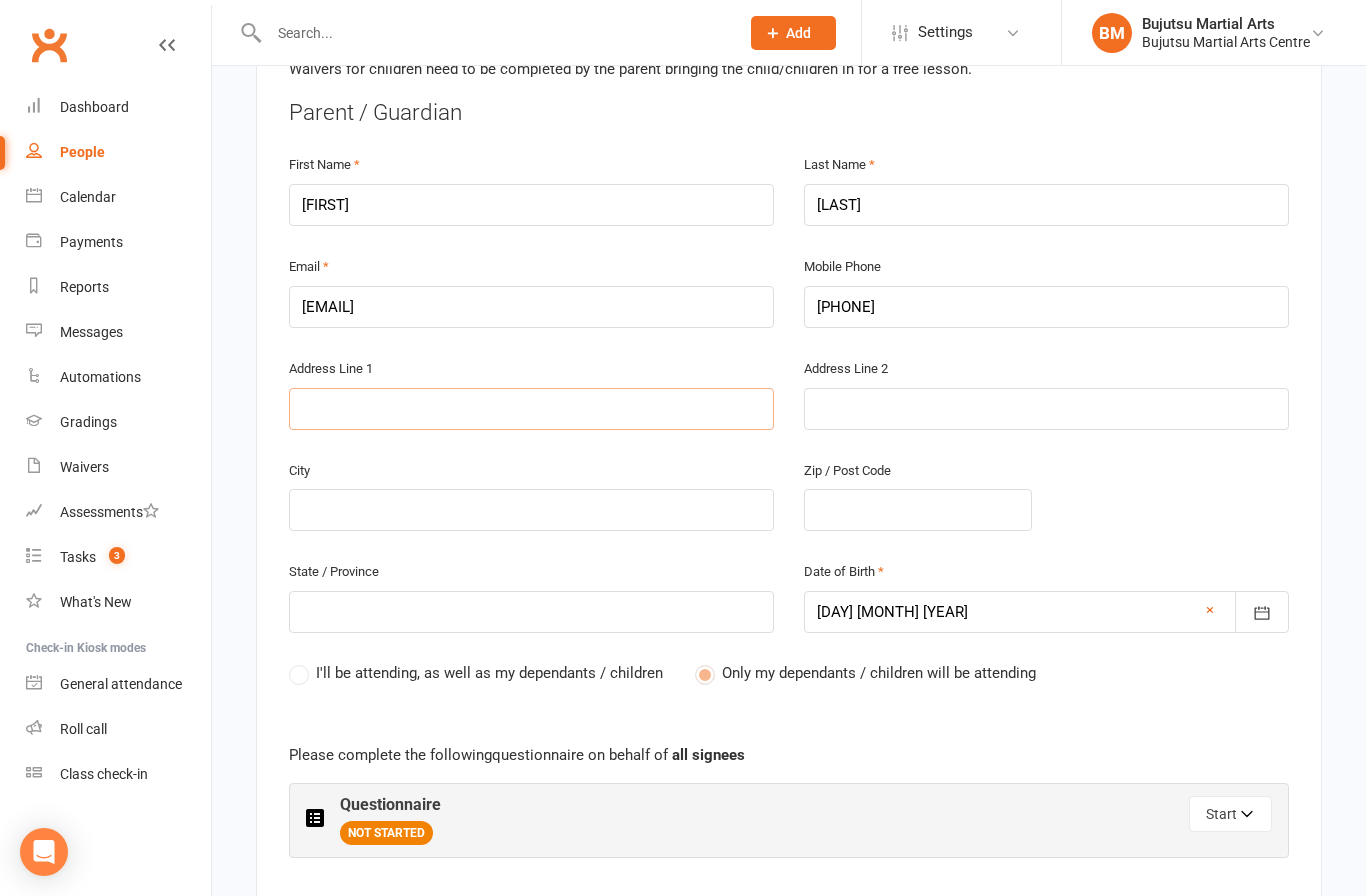 scroll, scrollTop: 372, scrollLeft: 0, axis: vertical 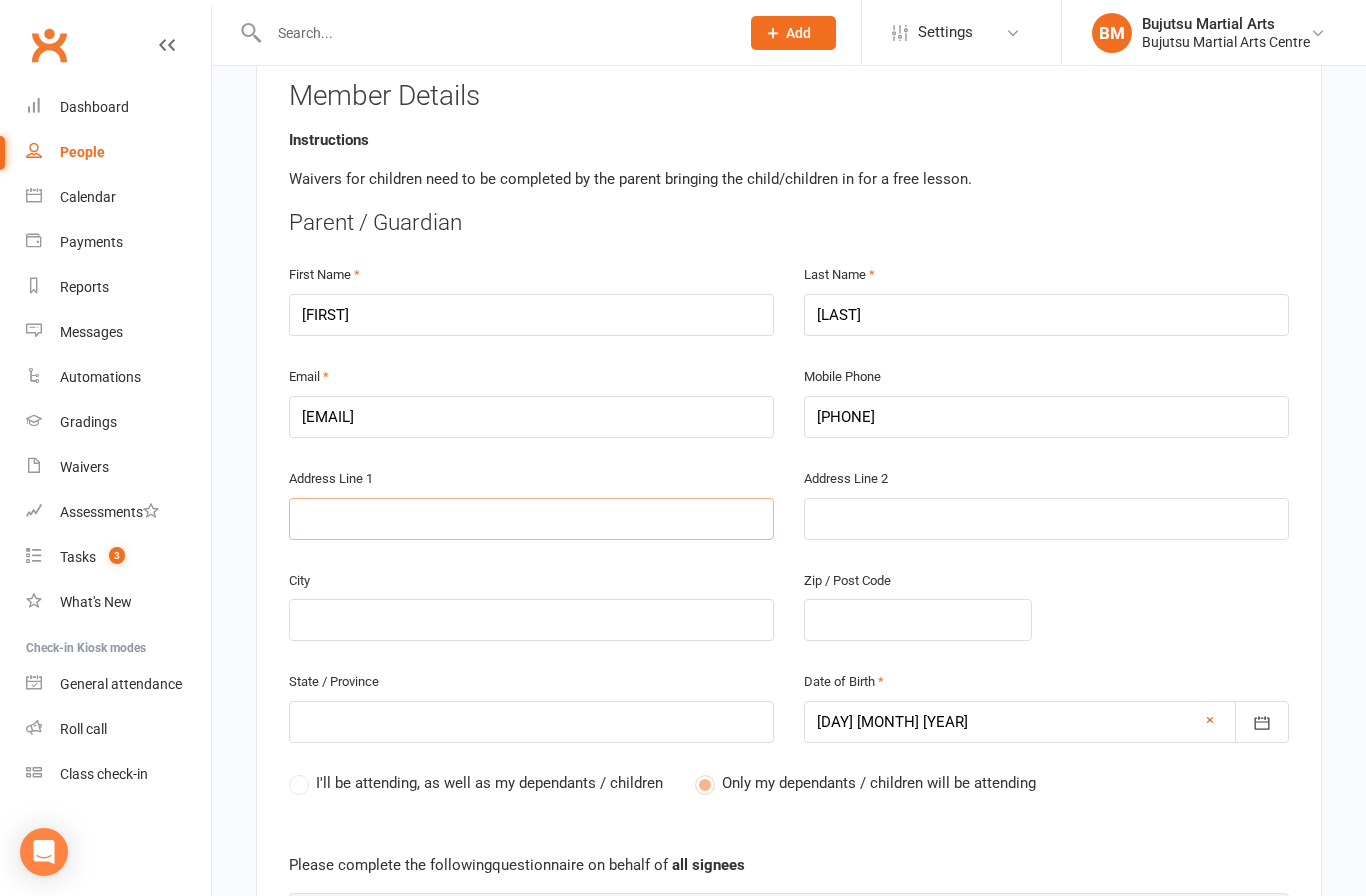 type on "5" 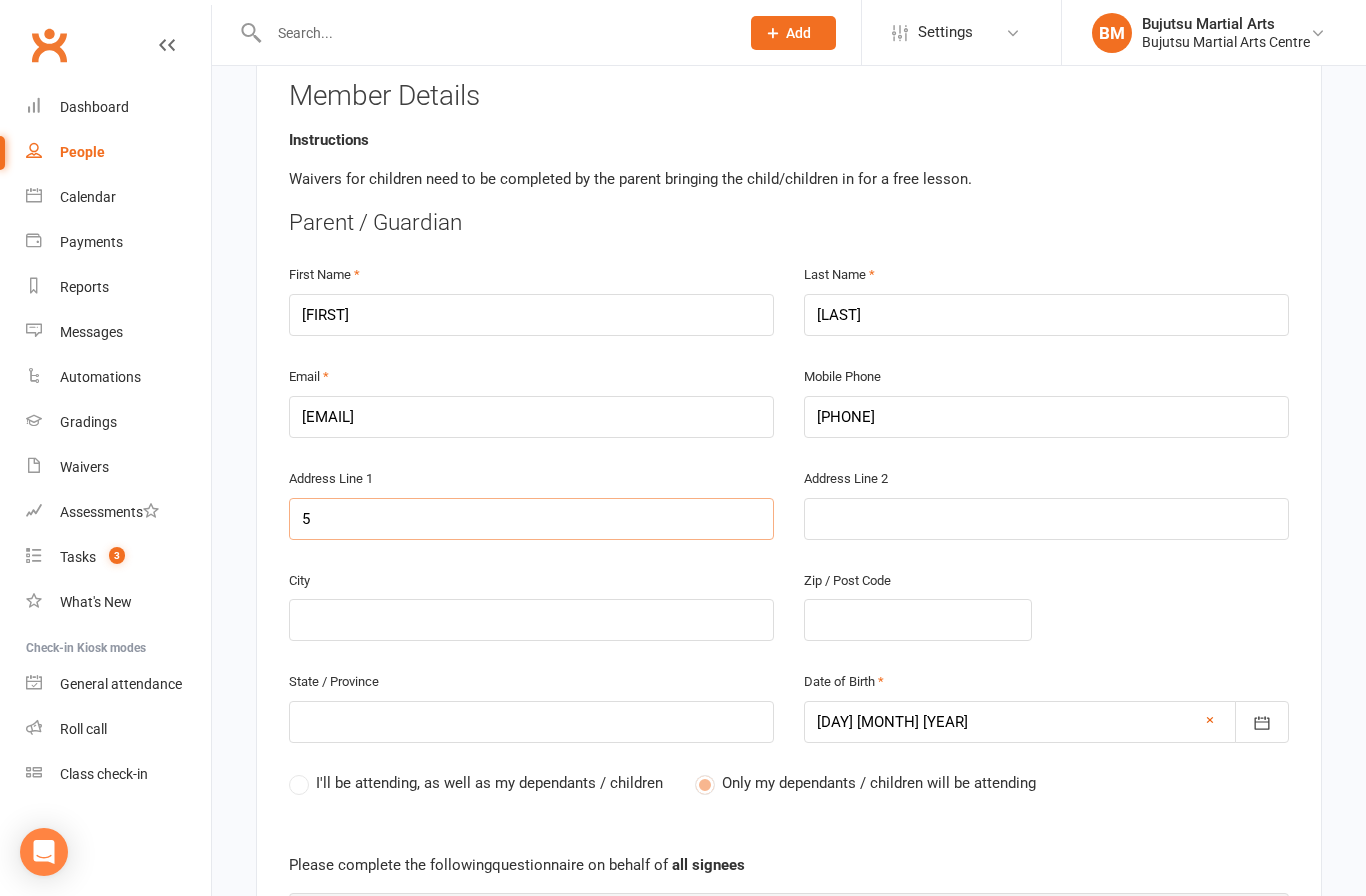 type on "55" 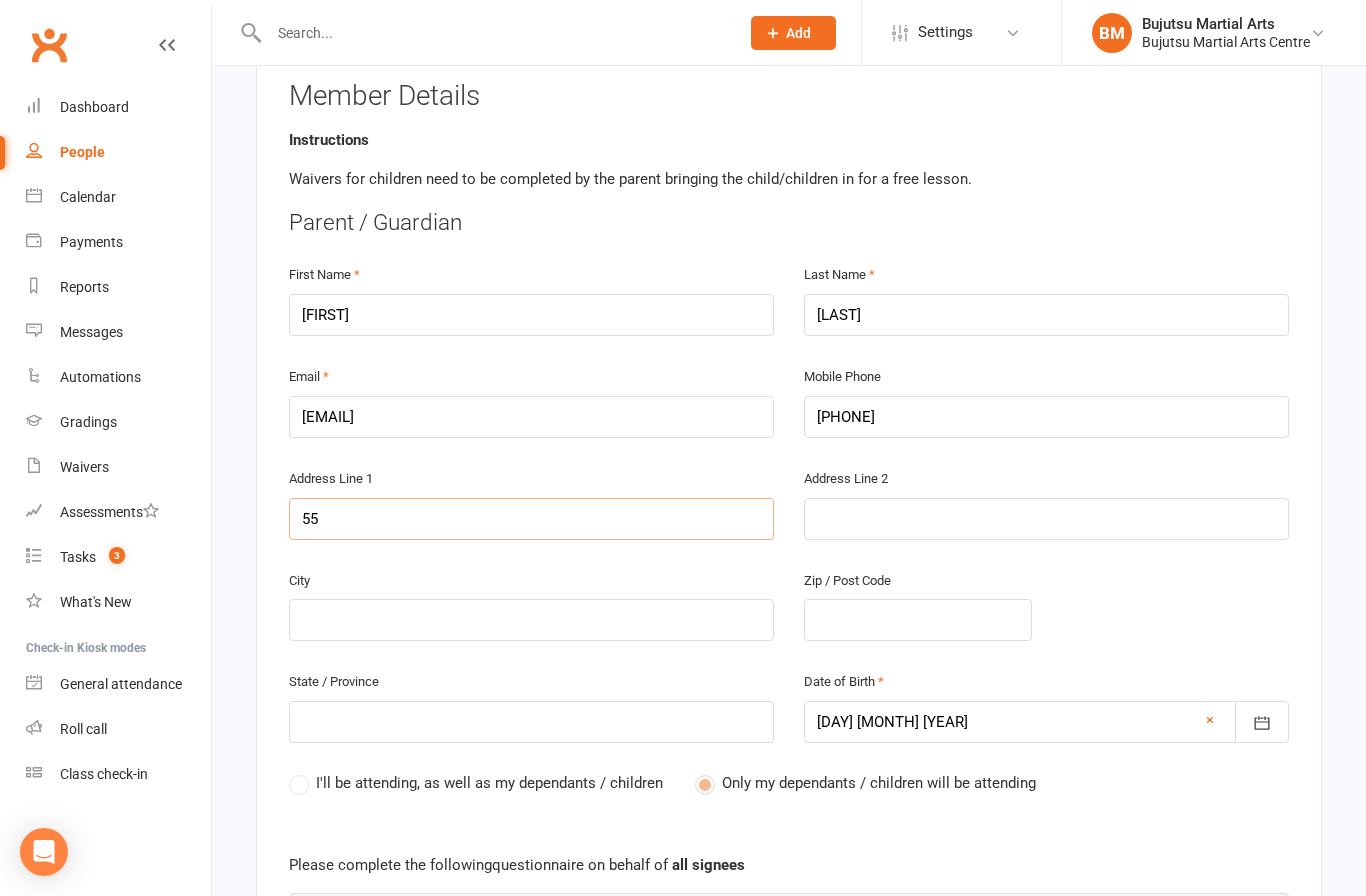 type on "[NUMBER] [LETTER]" 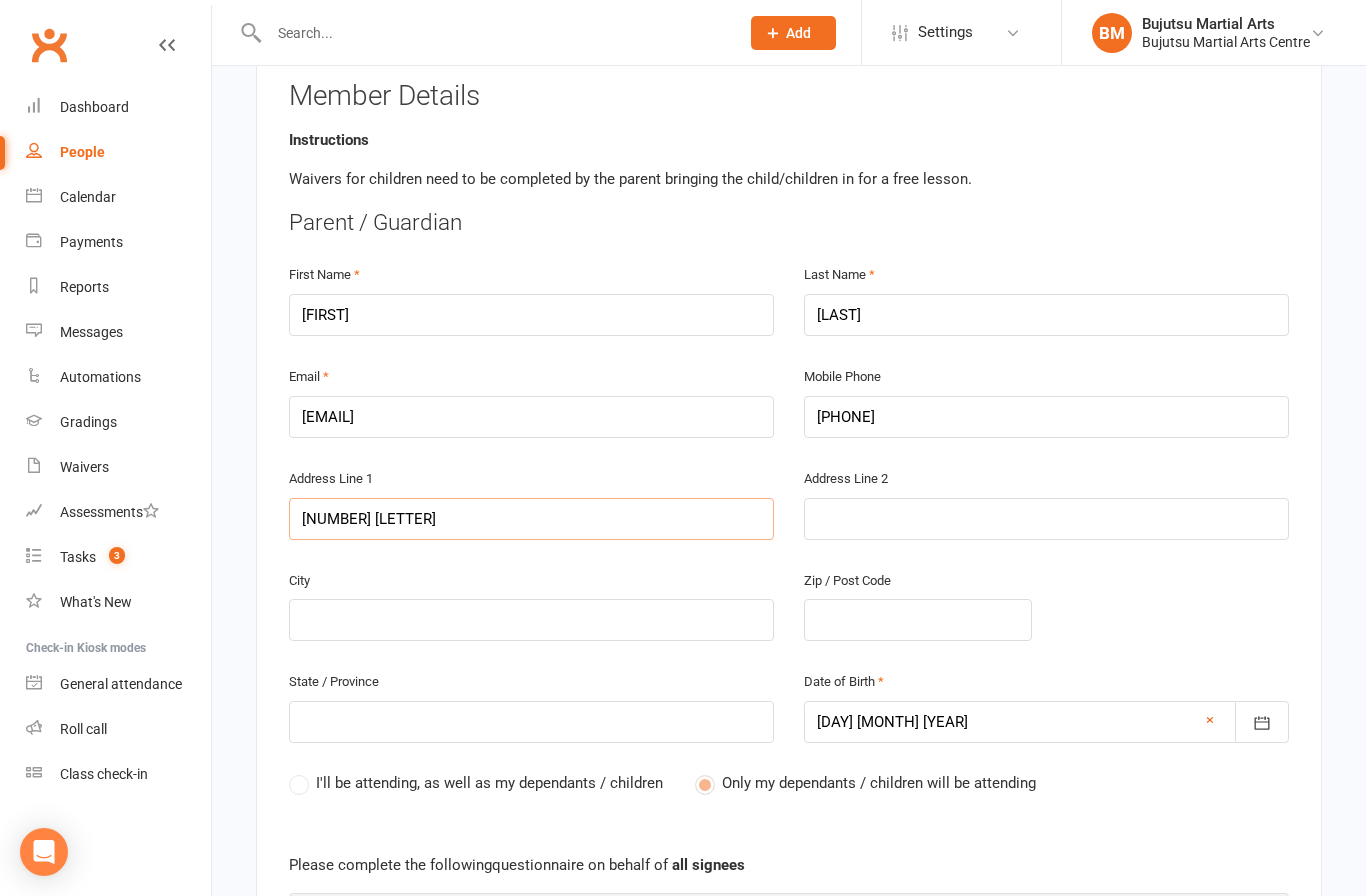 type on "[NUMBER] [STREET]" 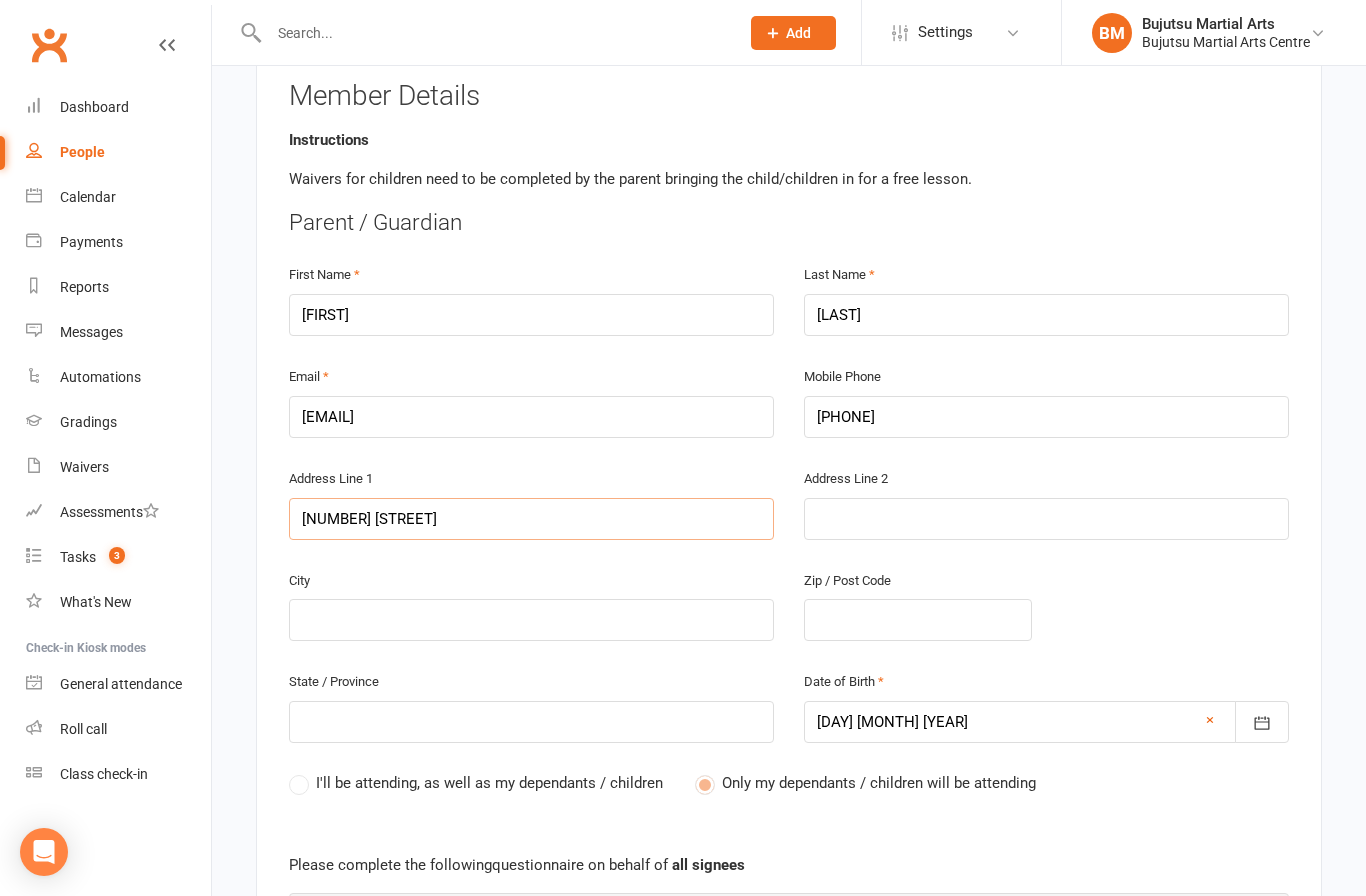type on "[NUMBER] [STREET]" 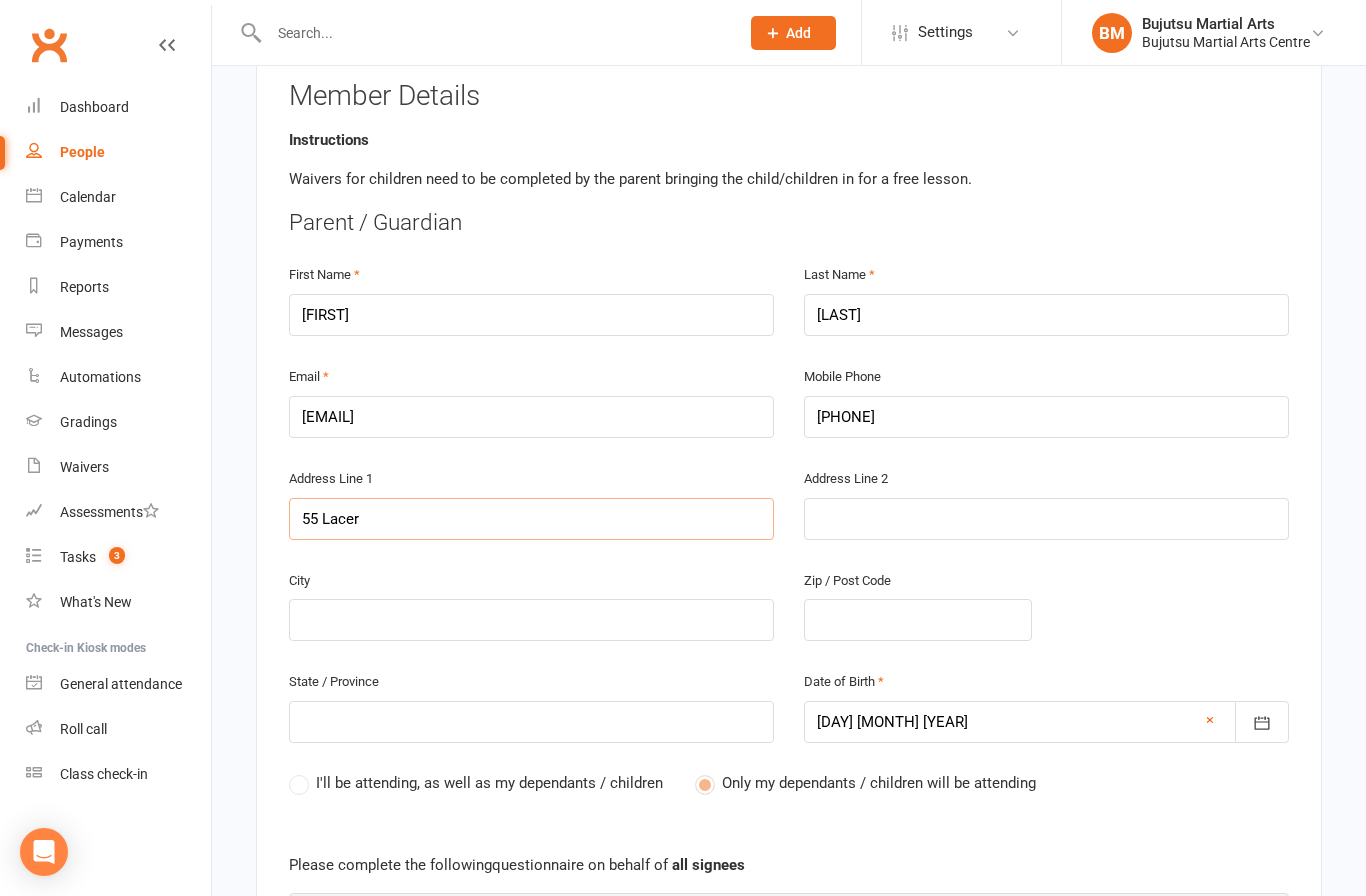 type on "[NUMBER] [STREET]" 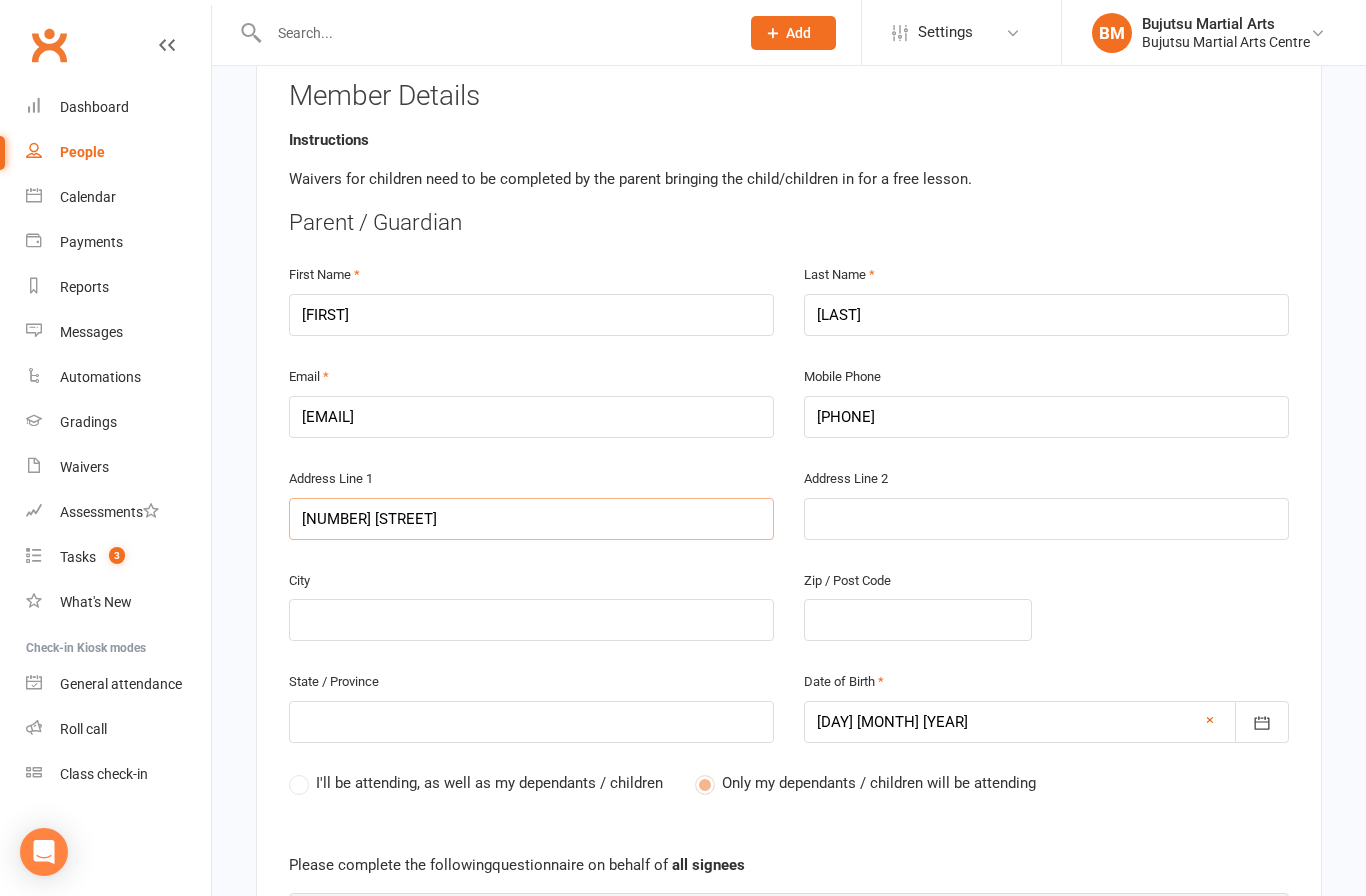 type on "[NUMBER] [STREET]" 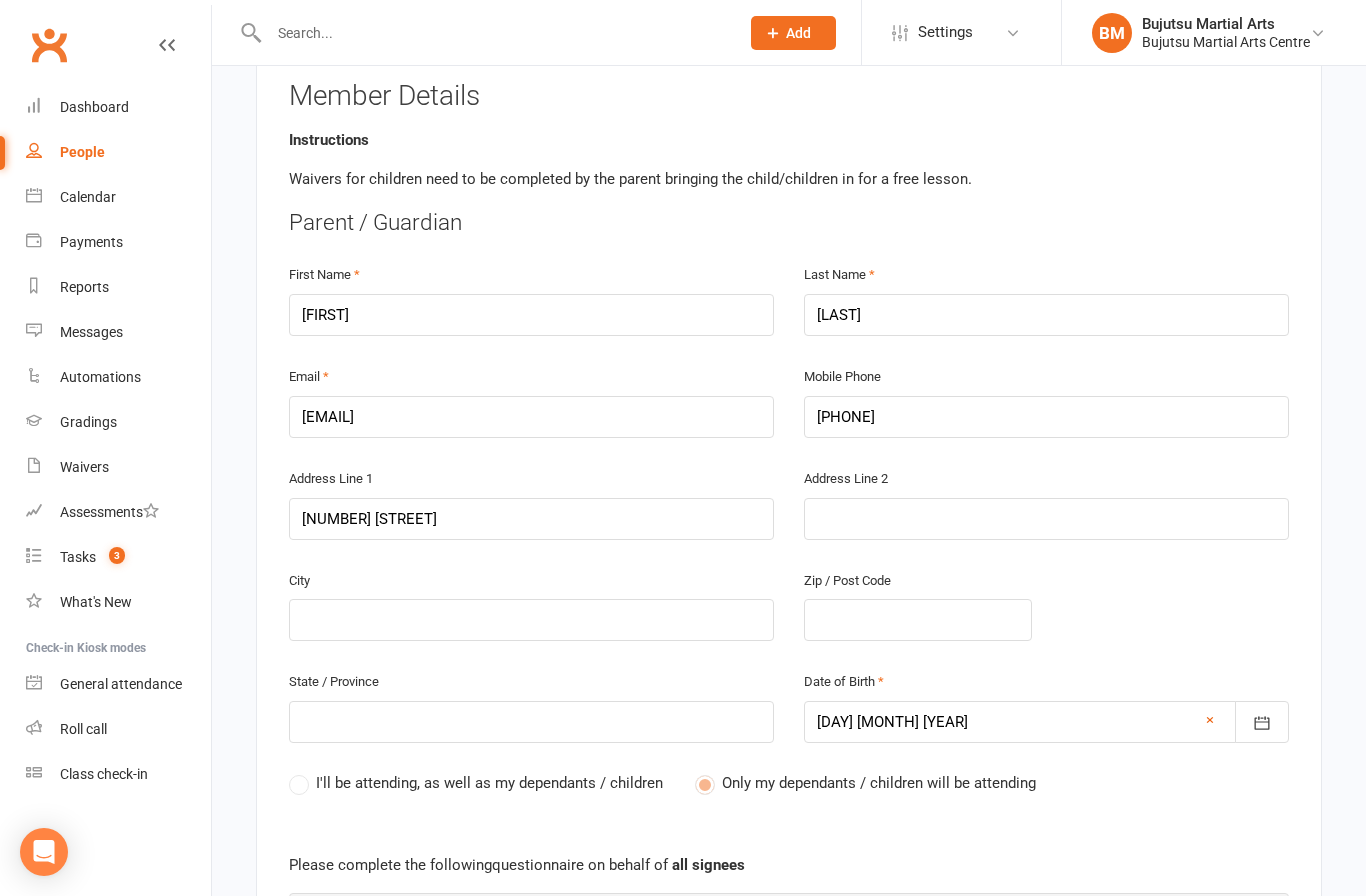 click at bounding box center (531, 620) 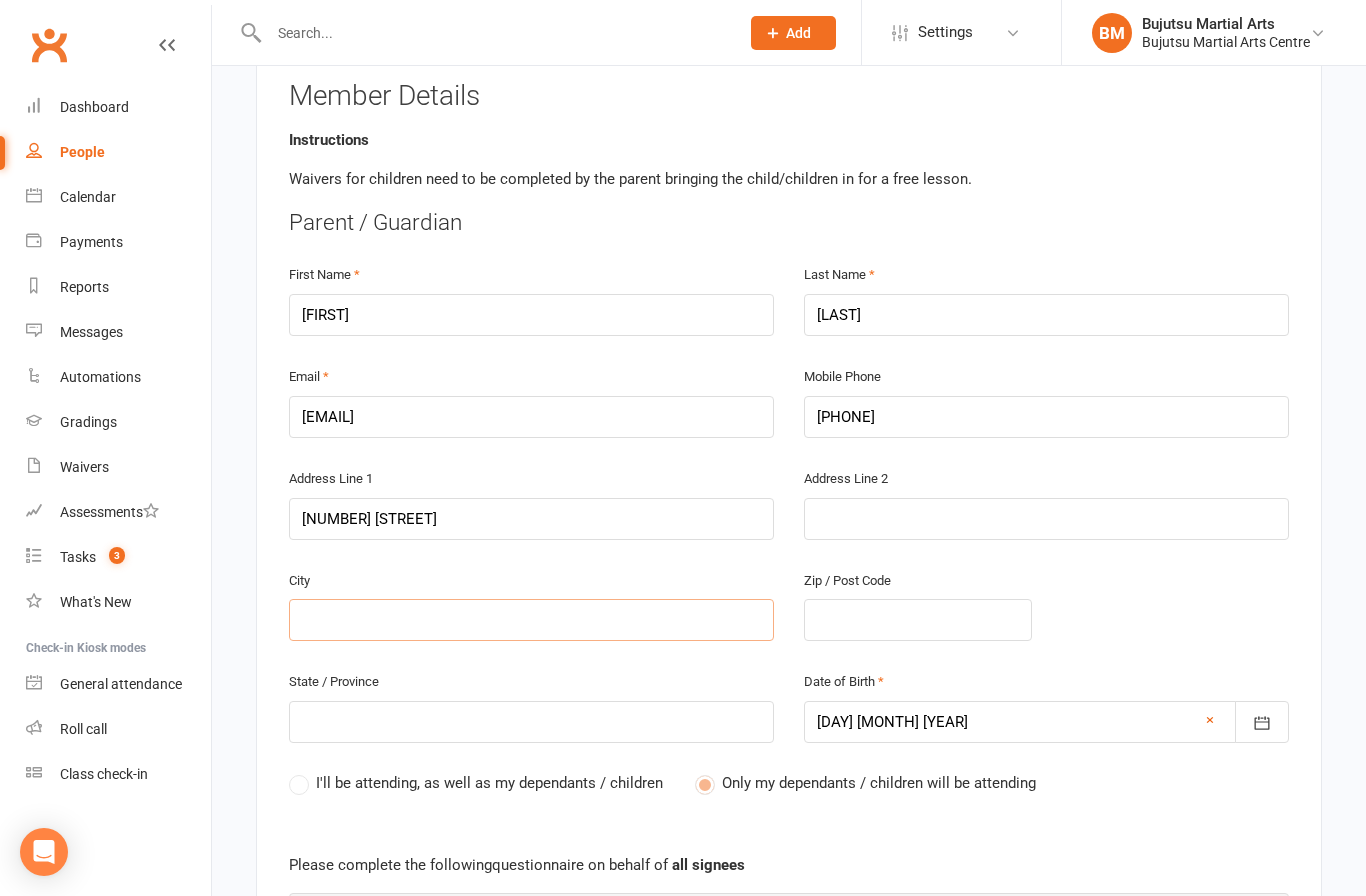 type on "A" 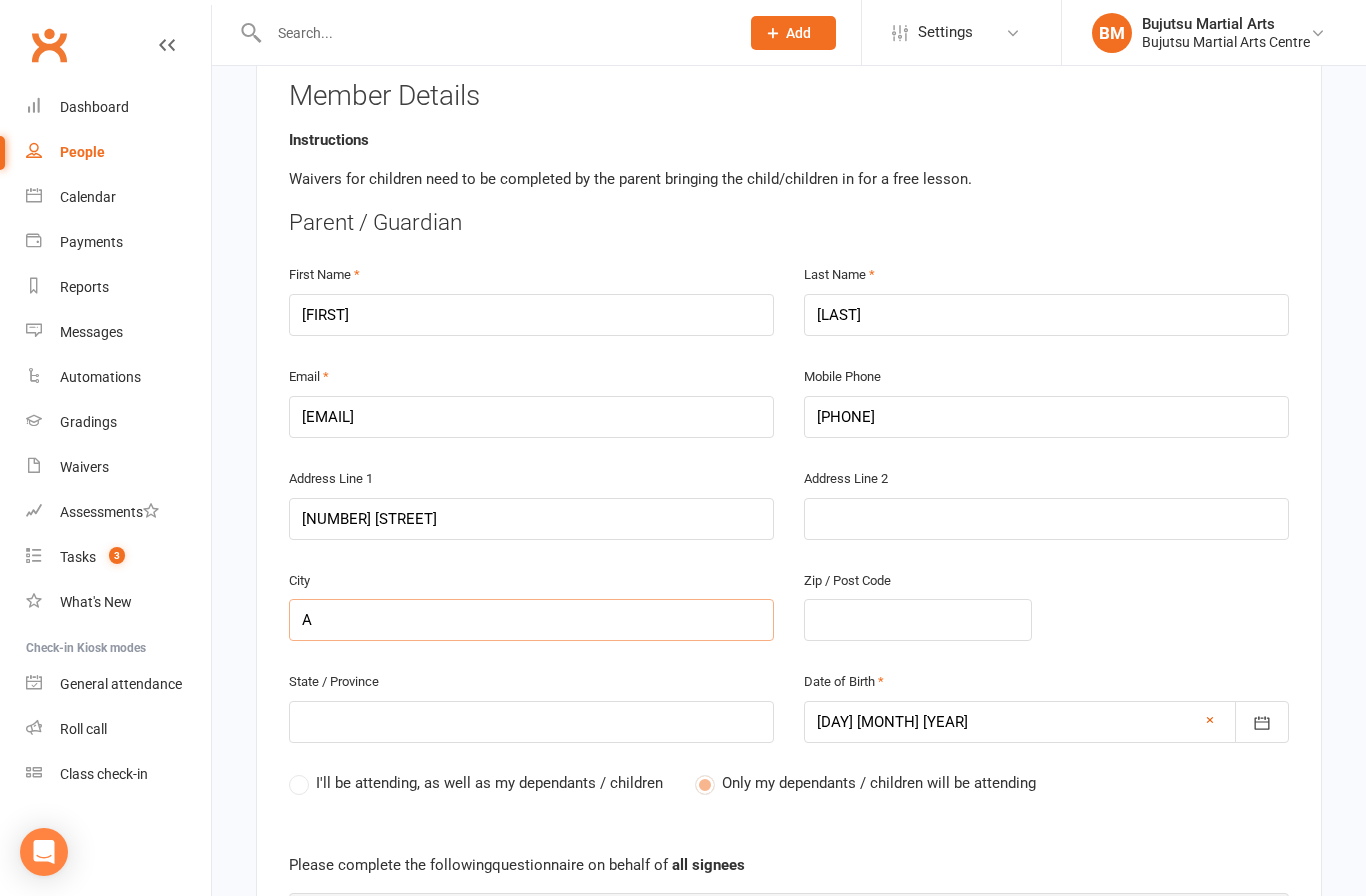type on "Au" 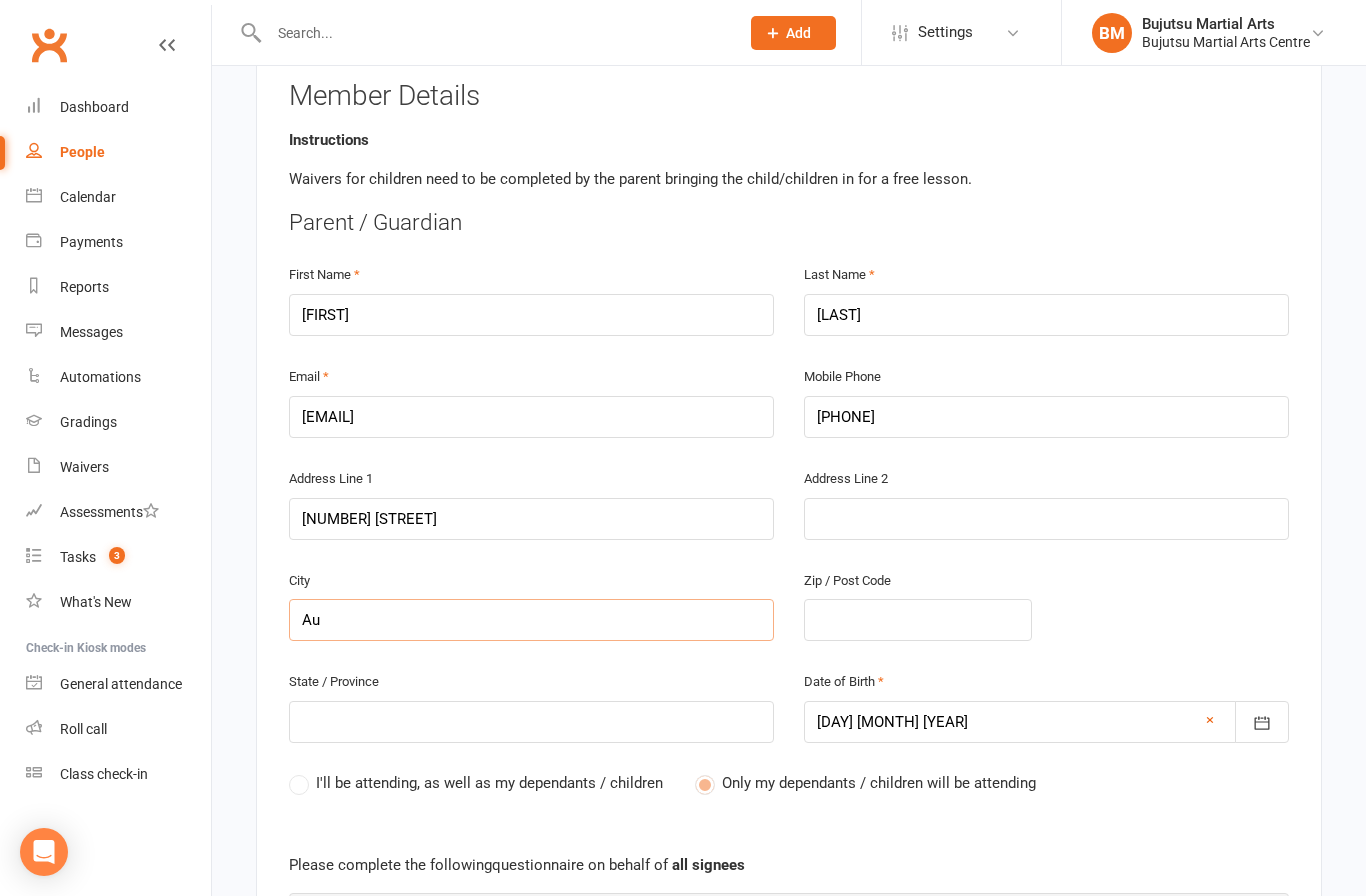 type on "Au" 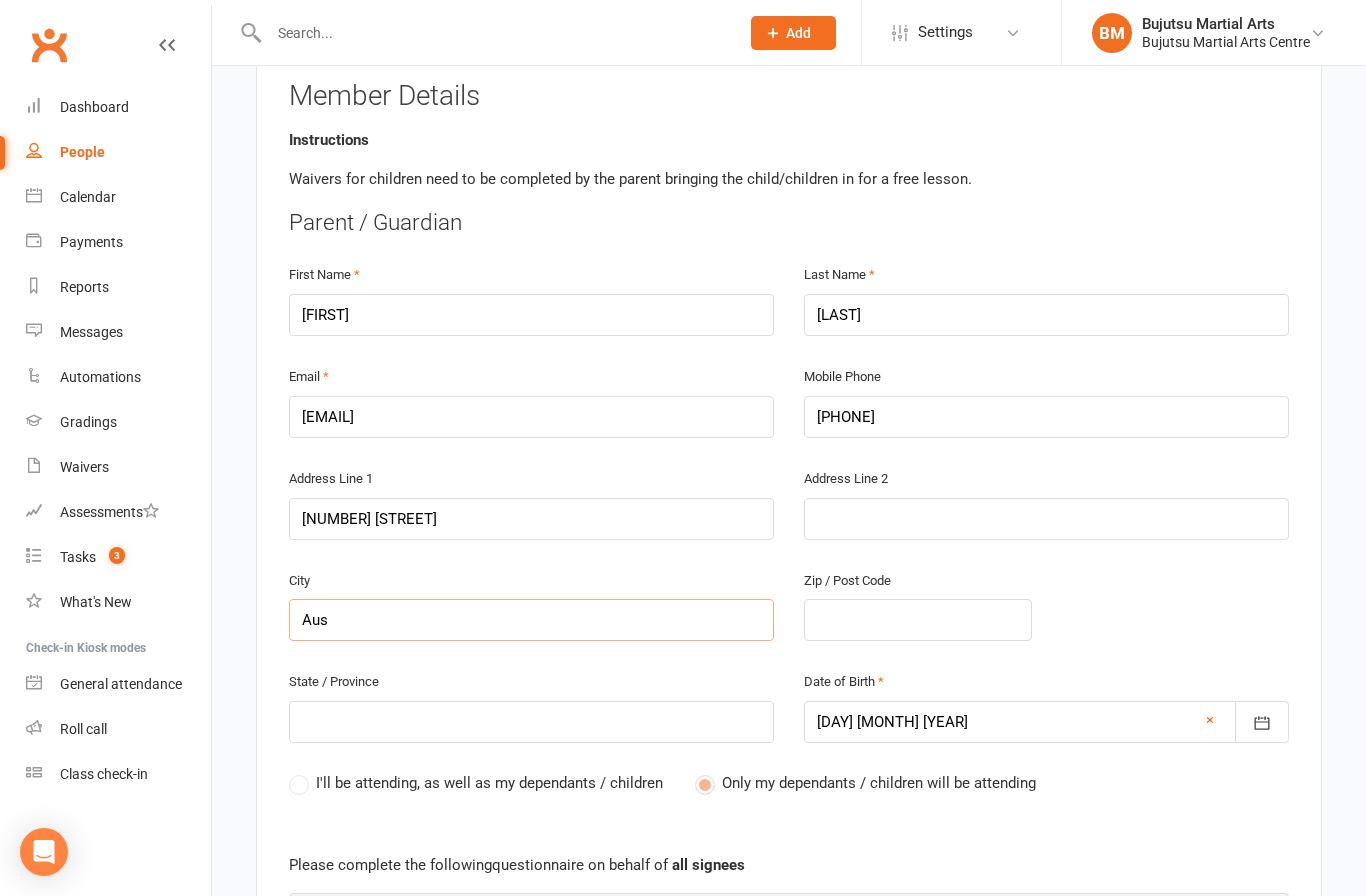 type on "Aust" 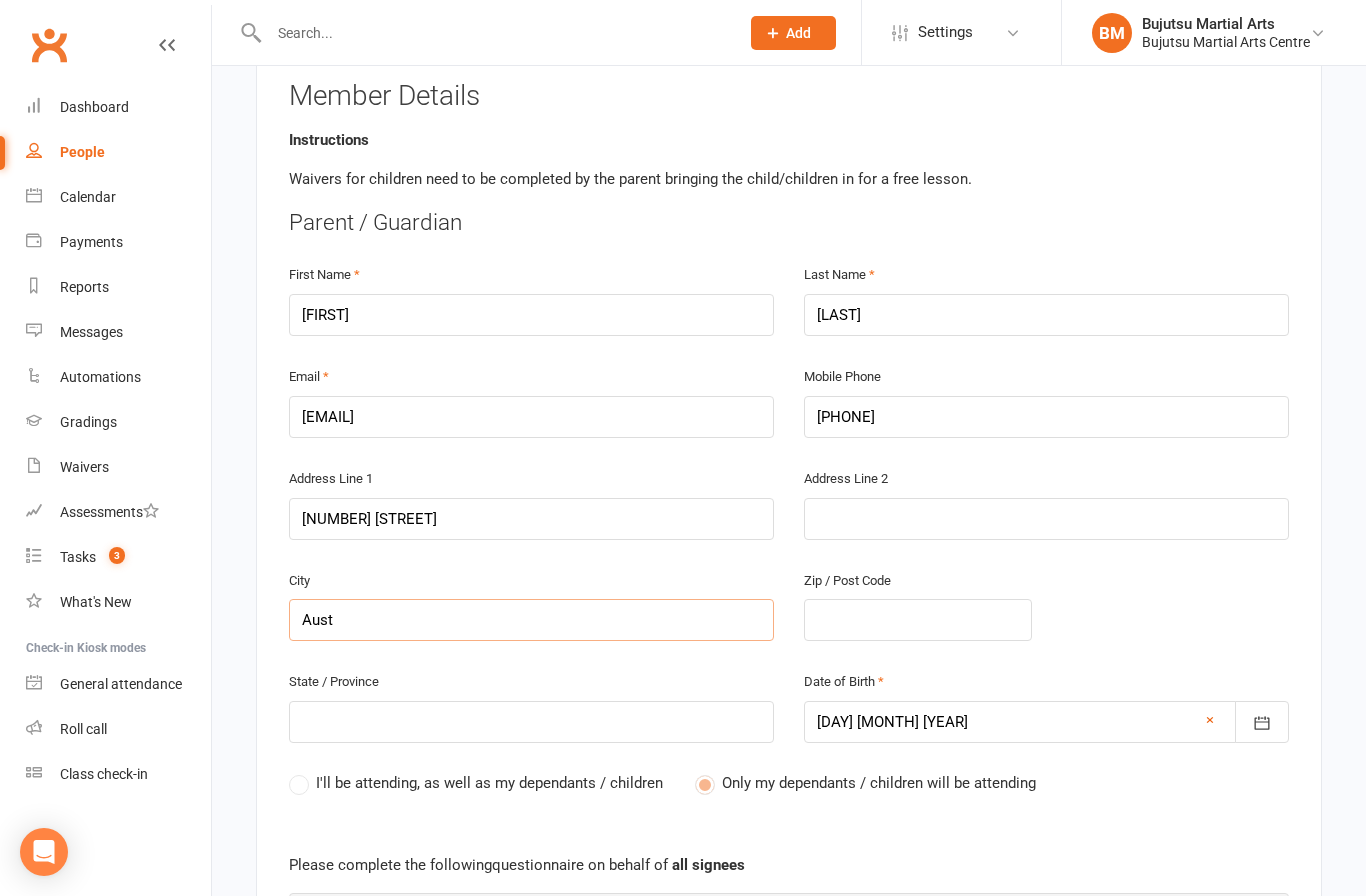 type on "Austr" 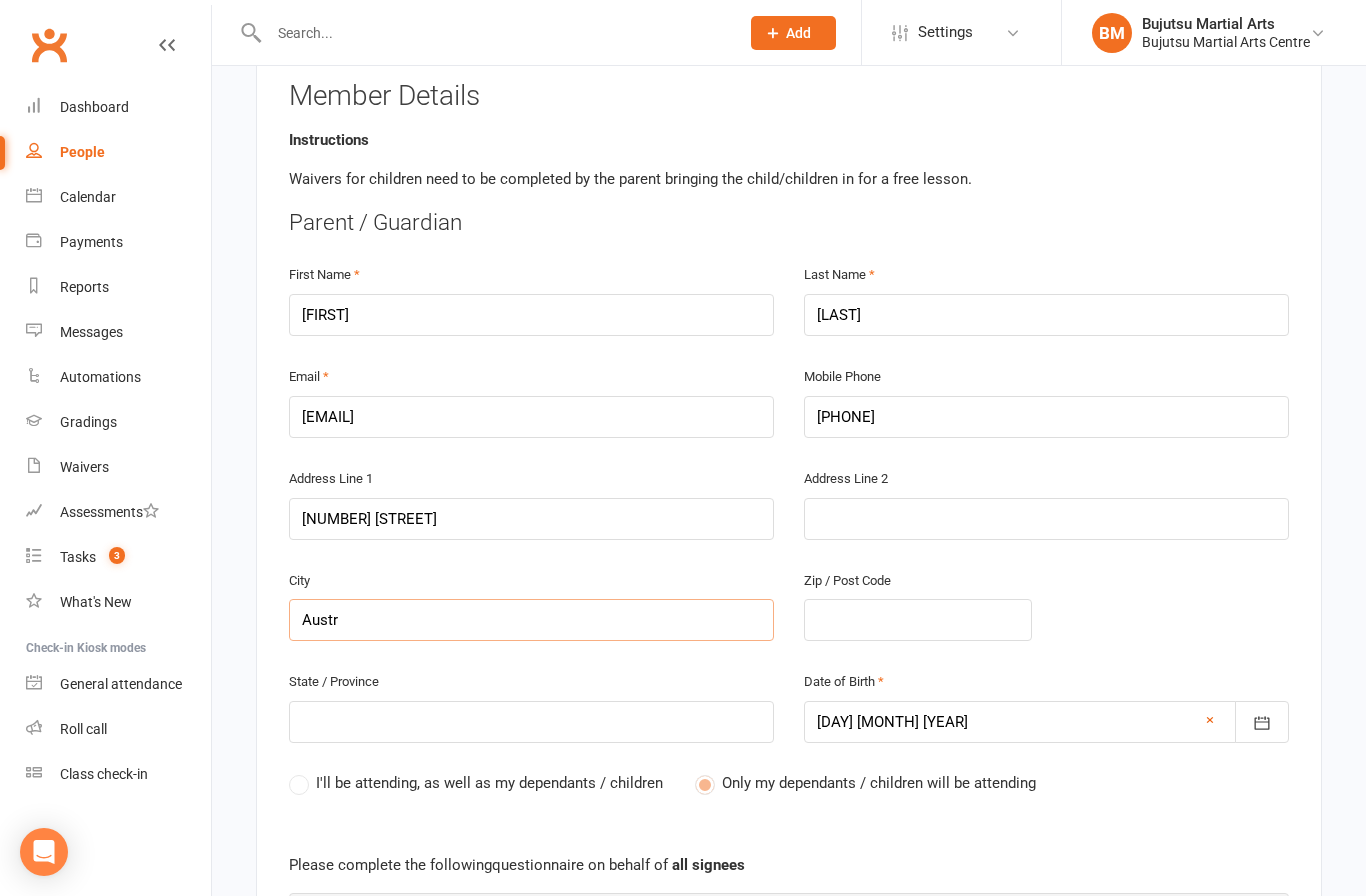 type on "Austra" 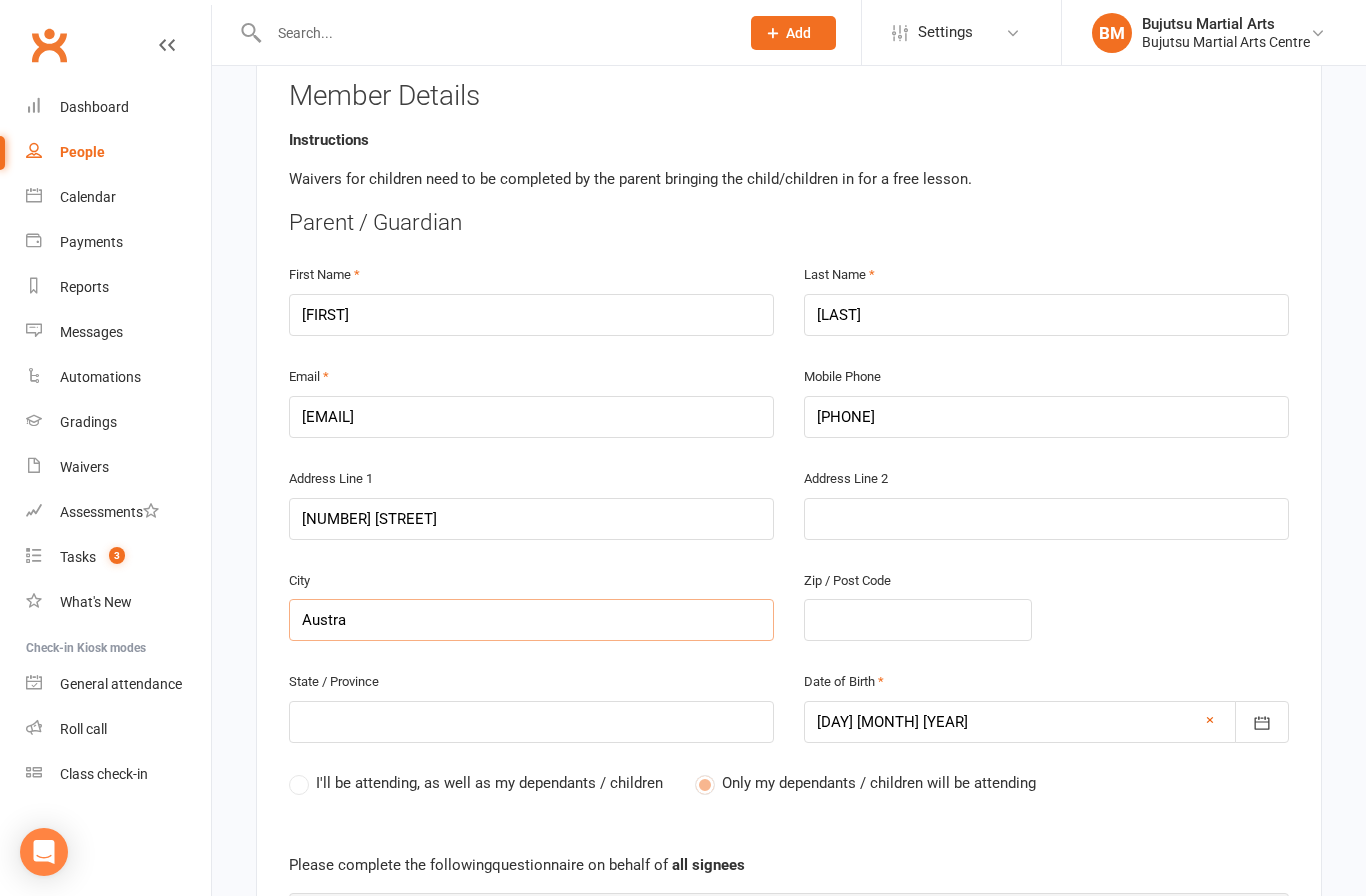 type on "Austra" 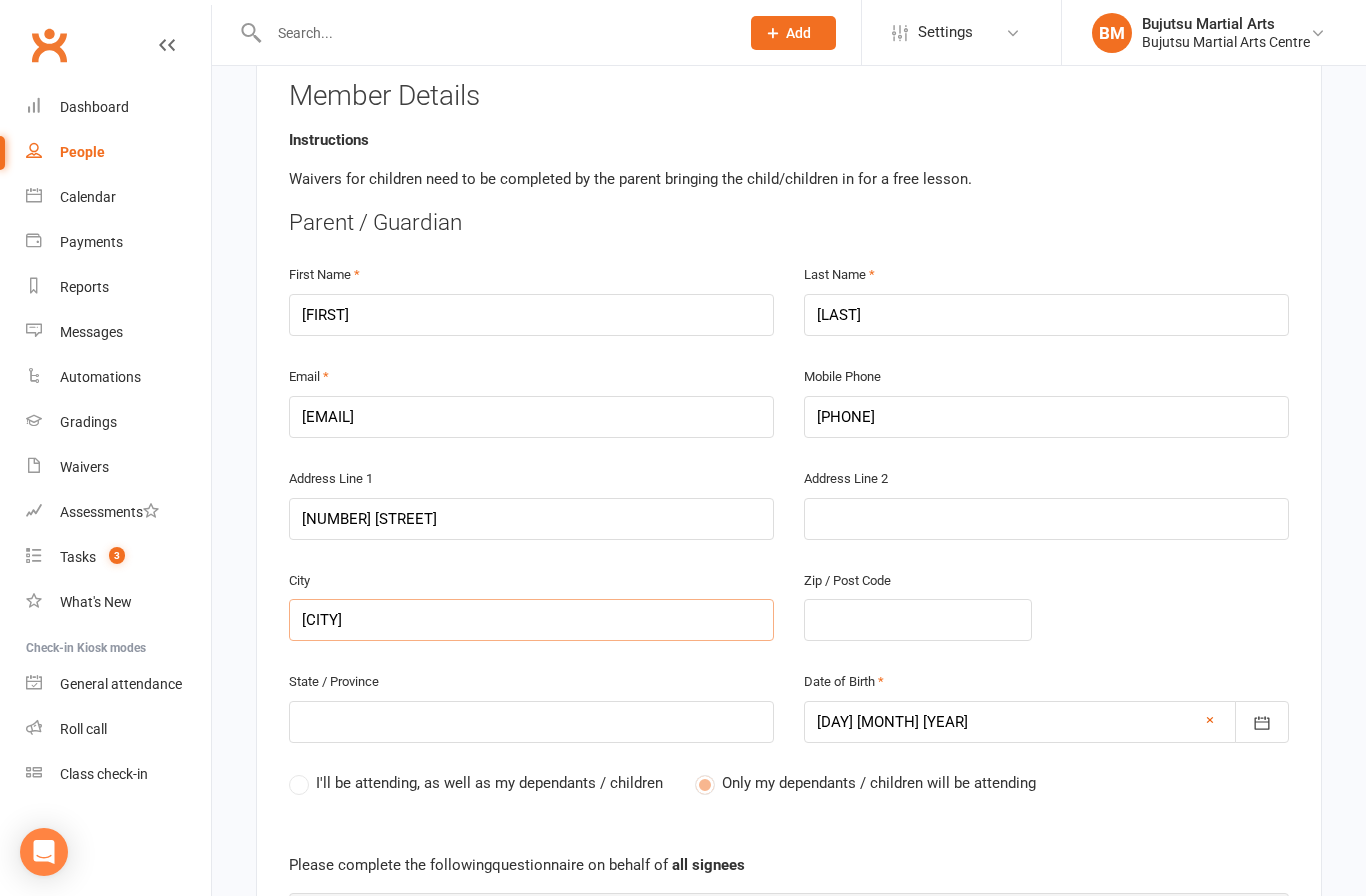 type on "[CITY]" 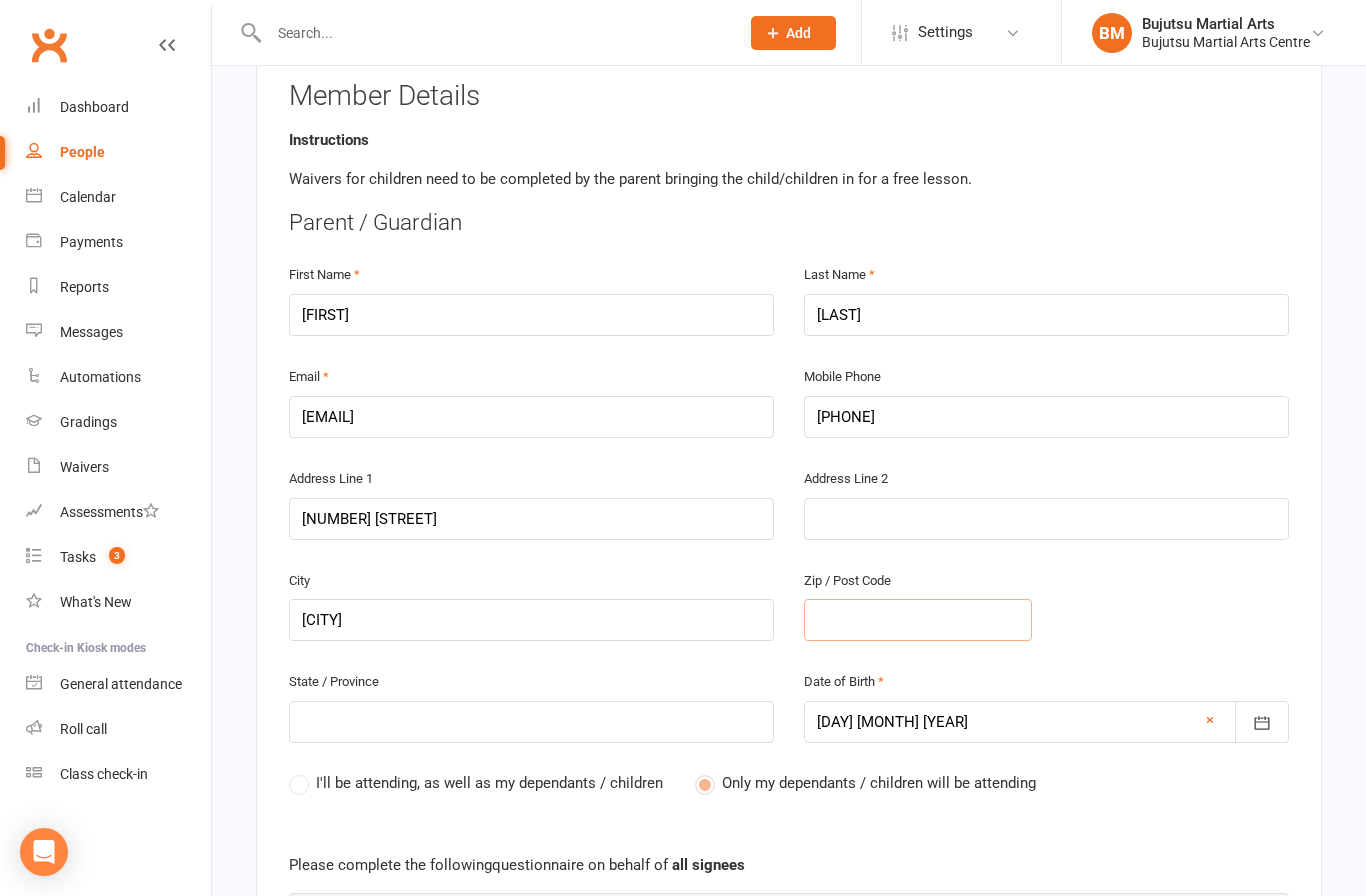 click at bounding box center (918, 620) 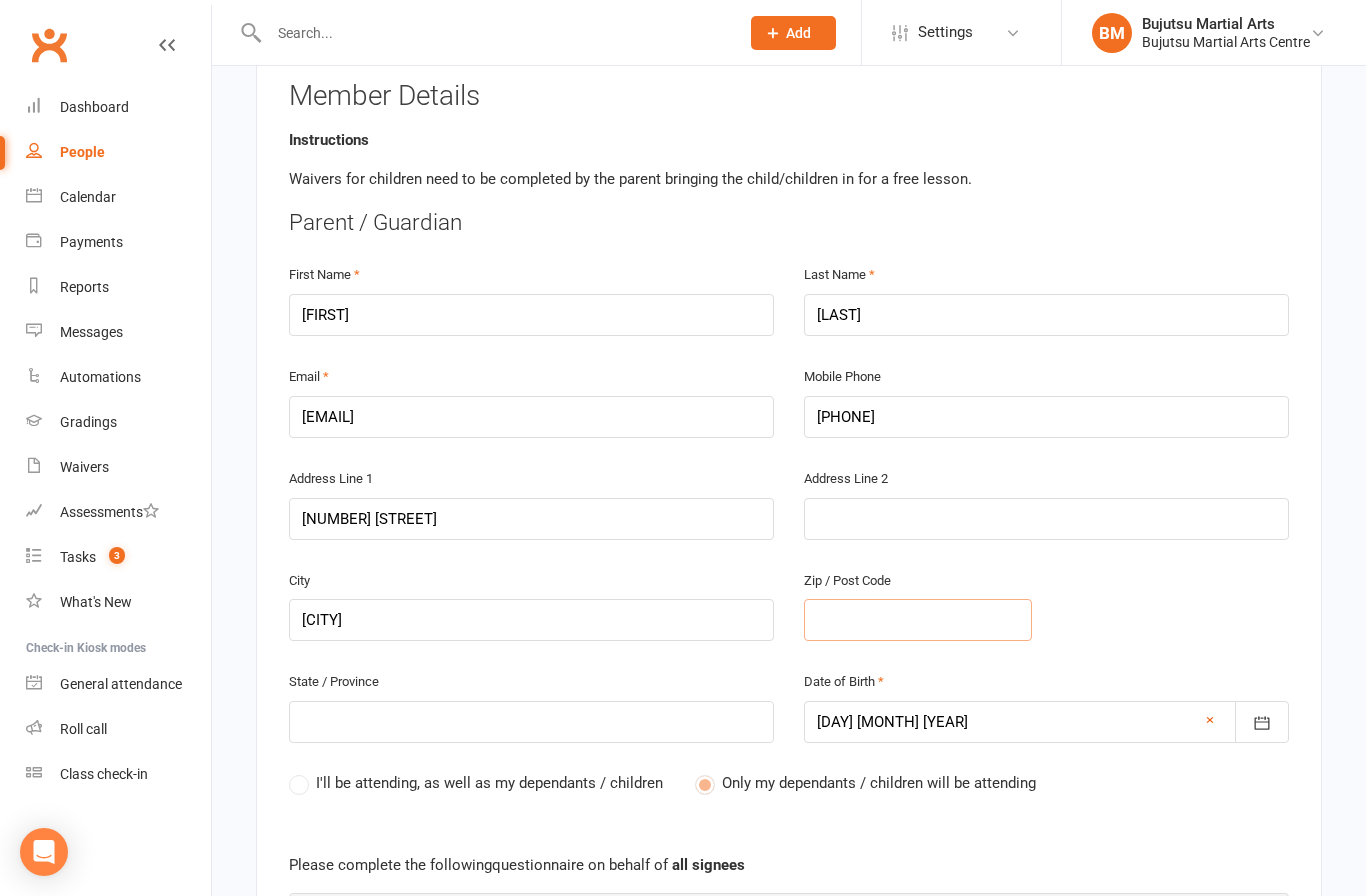type on "2" 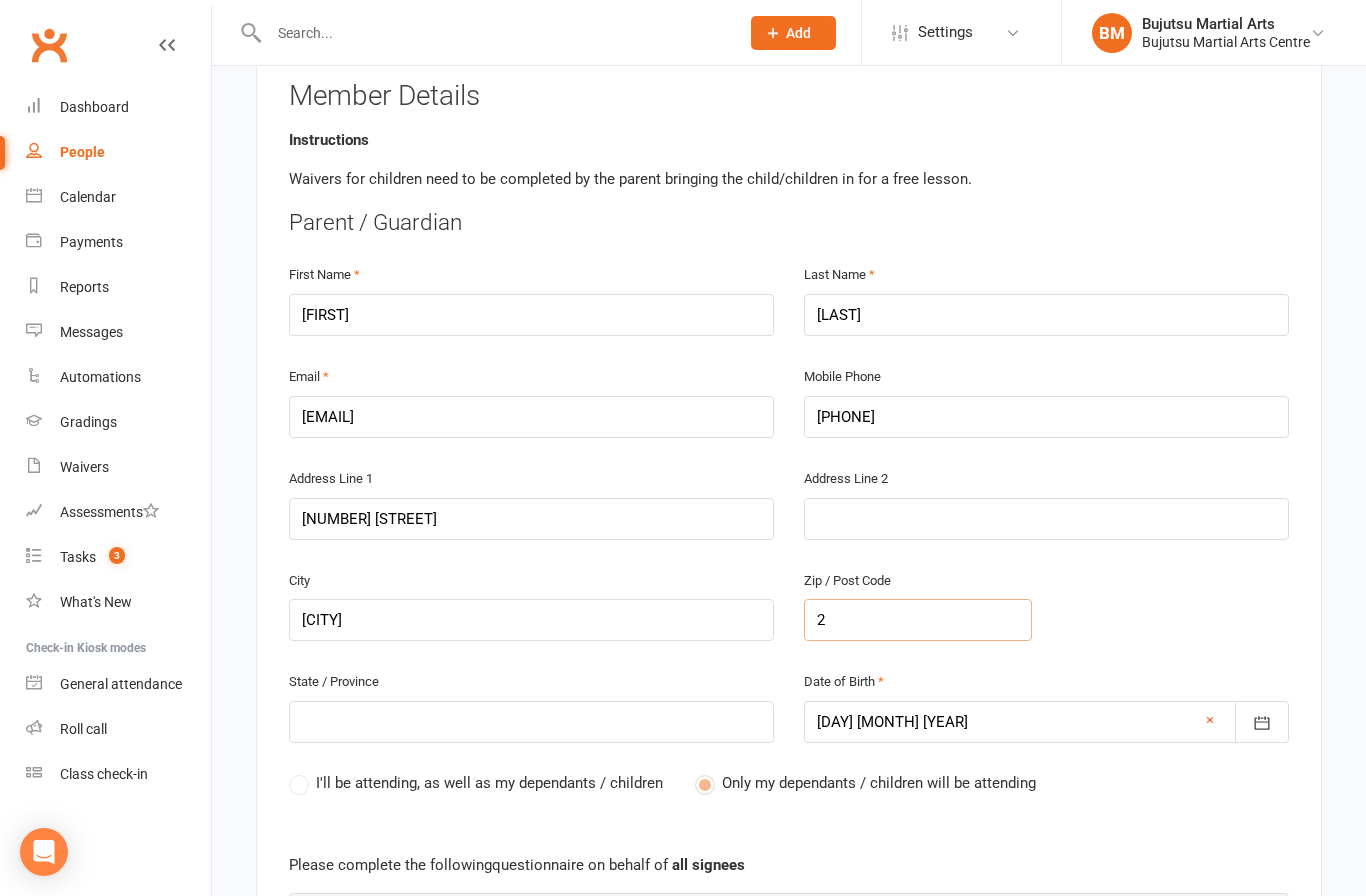 type on "21" 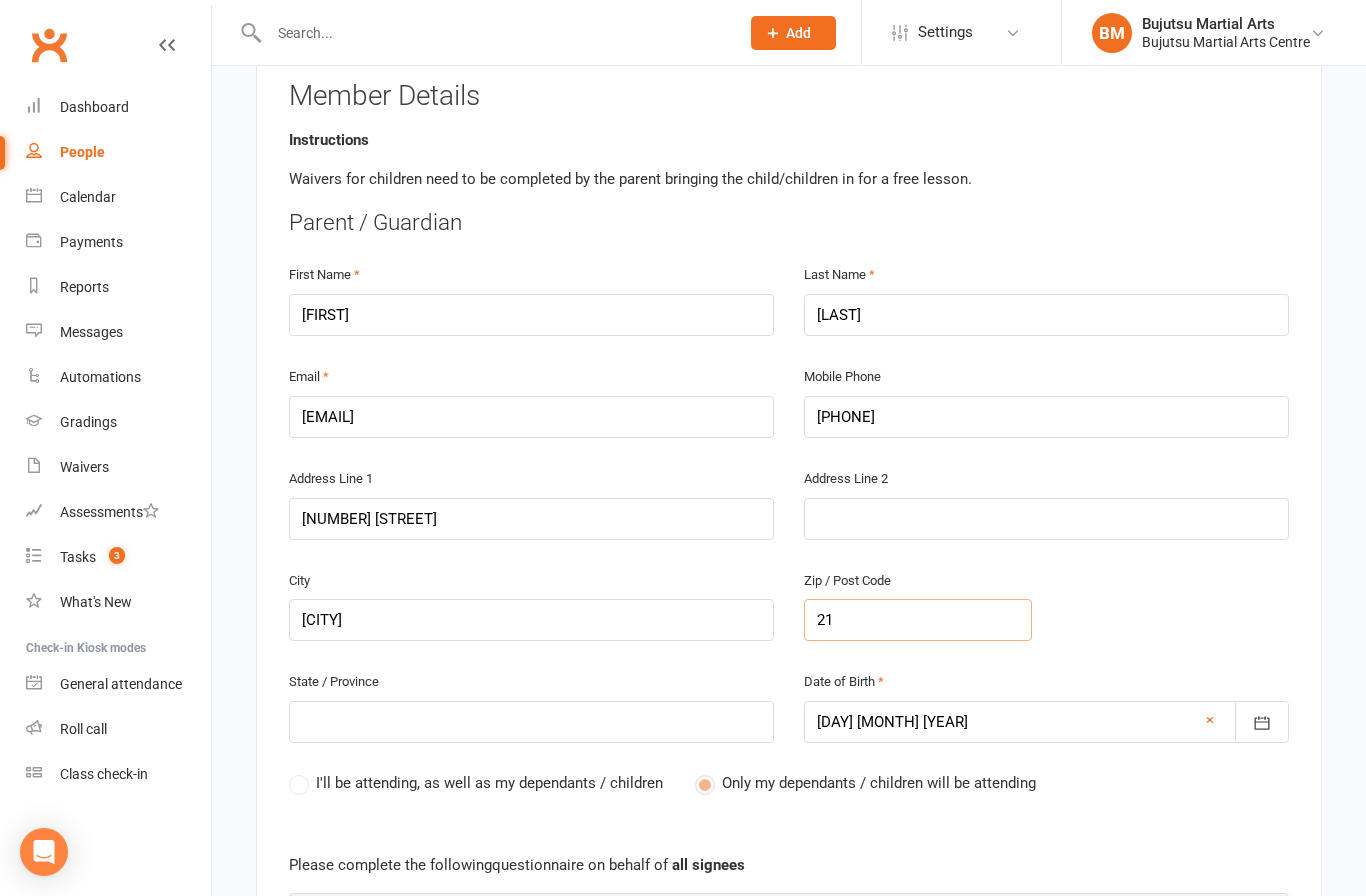 type on "21" 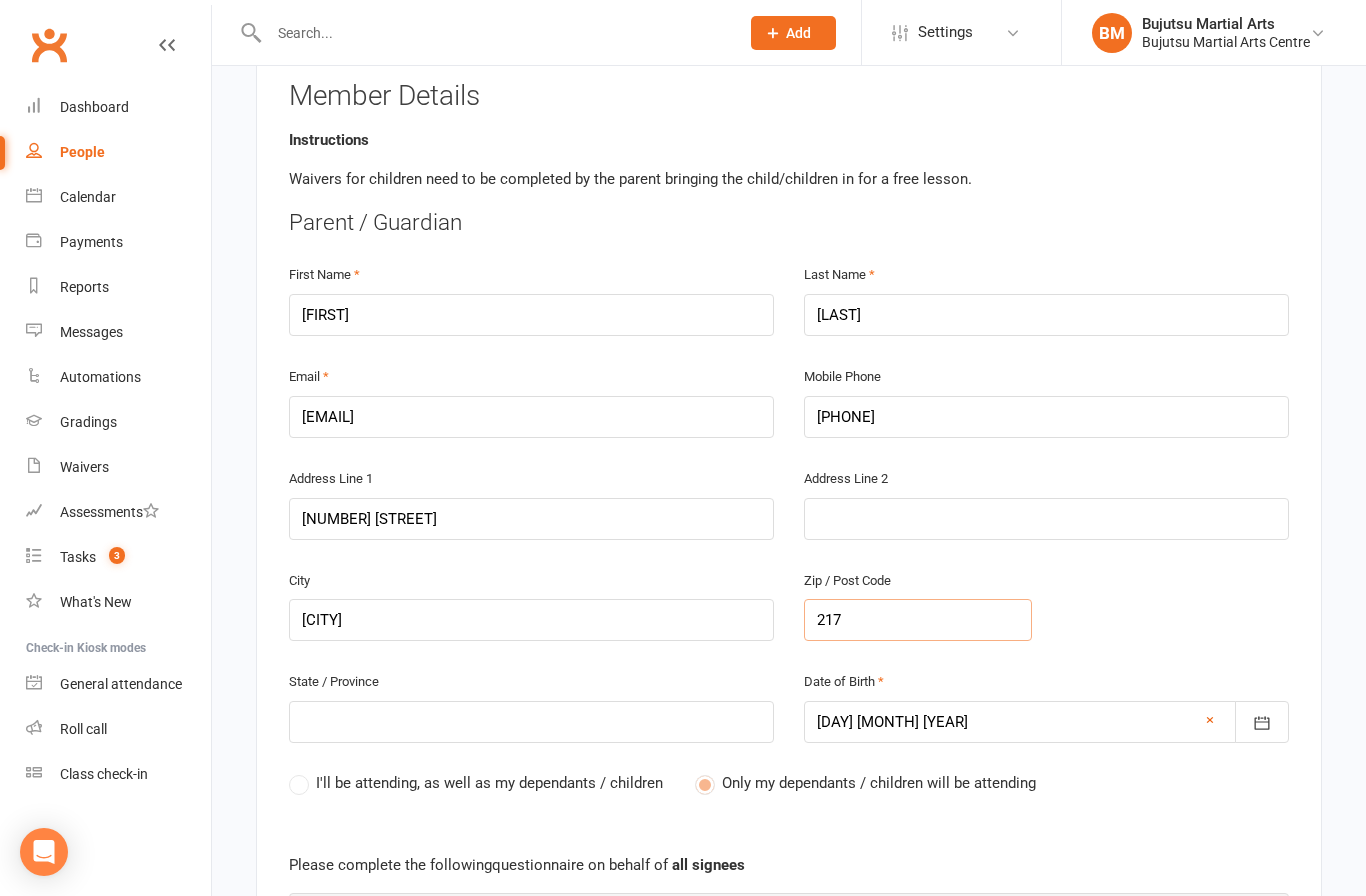 type on "2179" 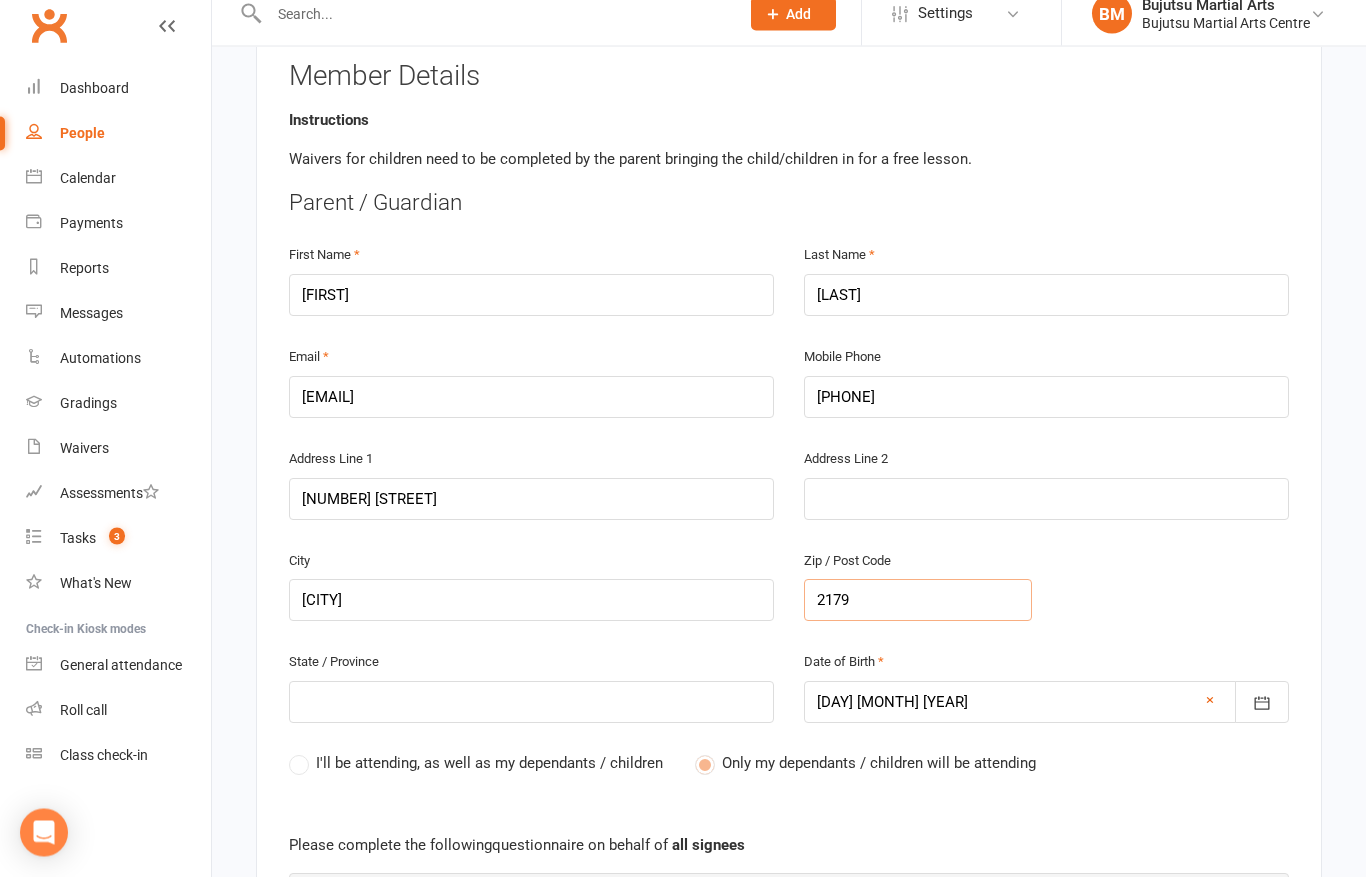 type on "2179" 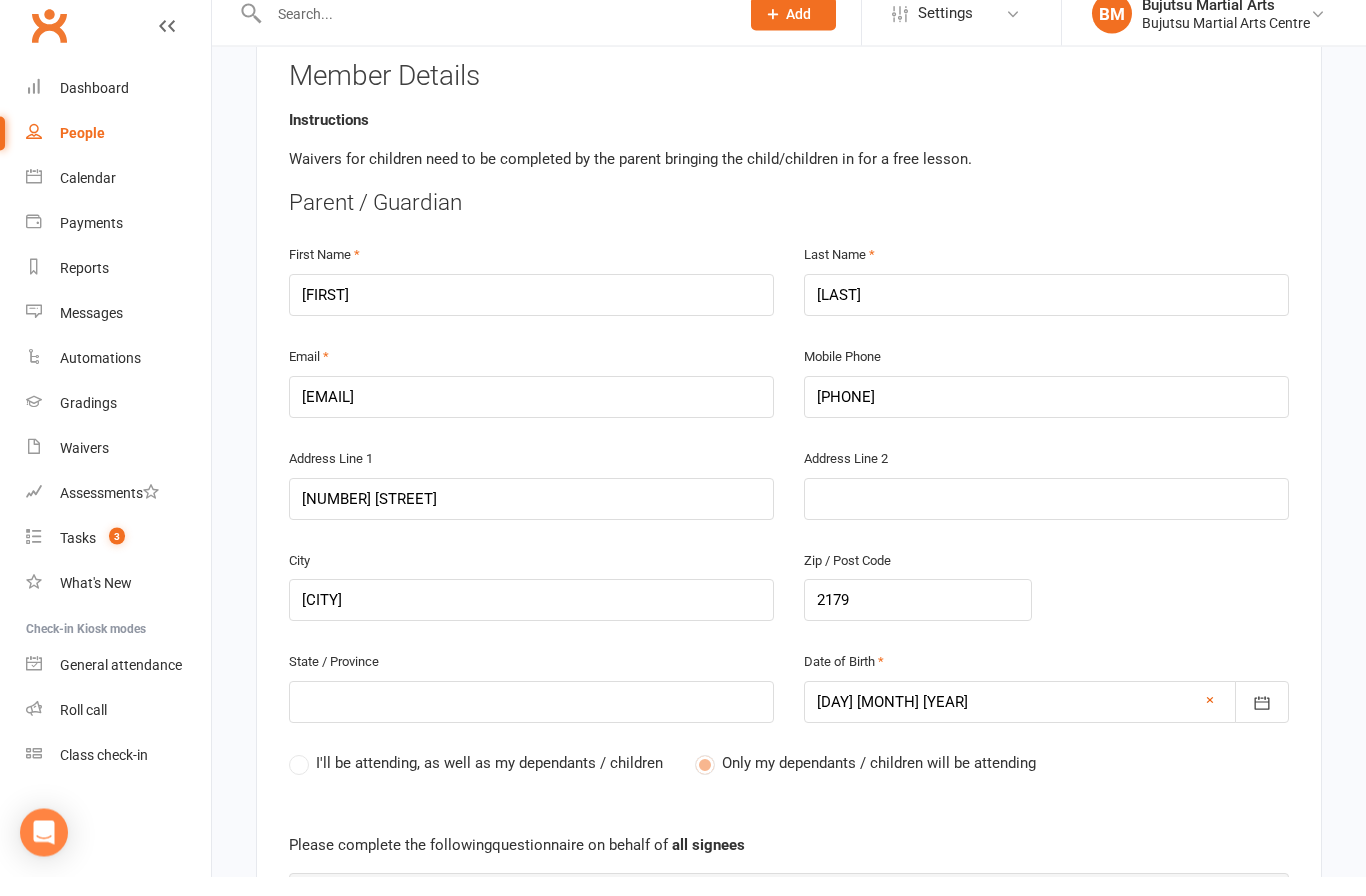 click at bounding box center [531, 722] 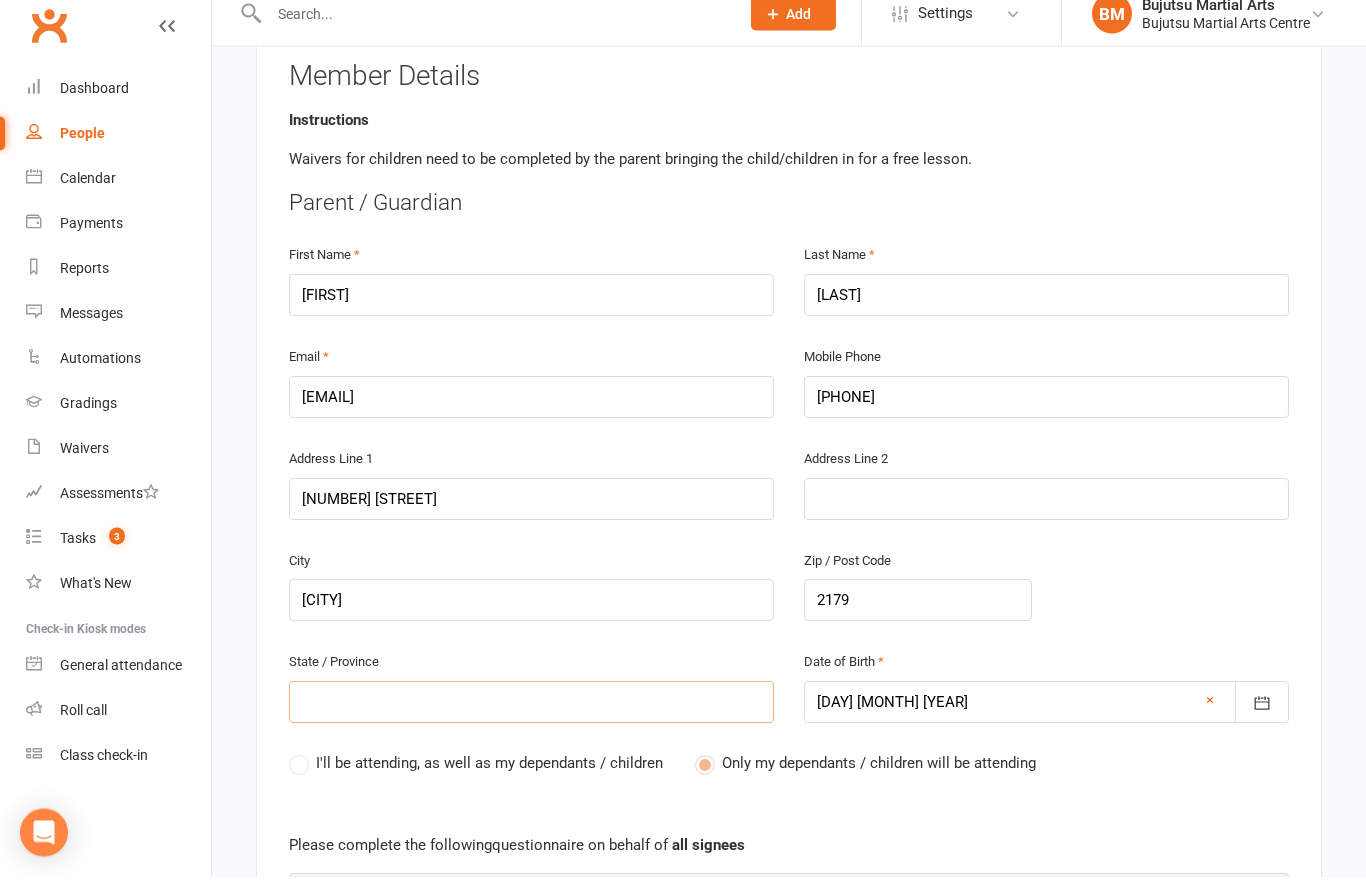 type on "N" 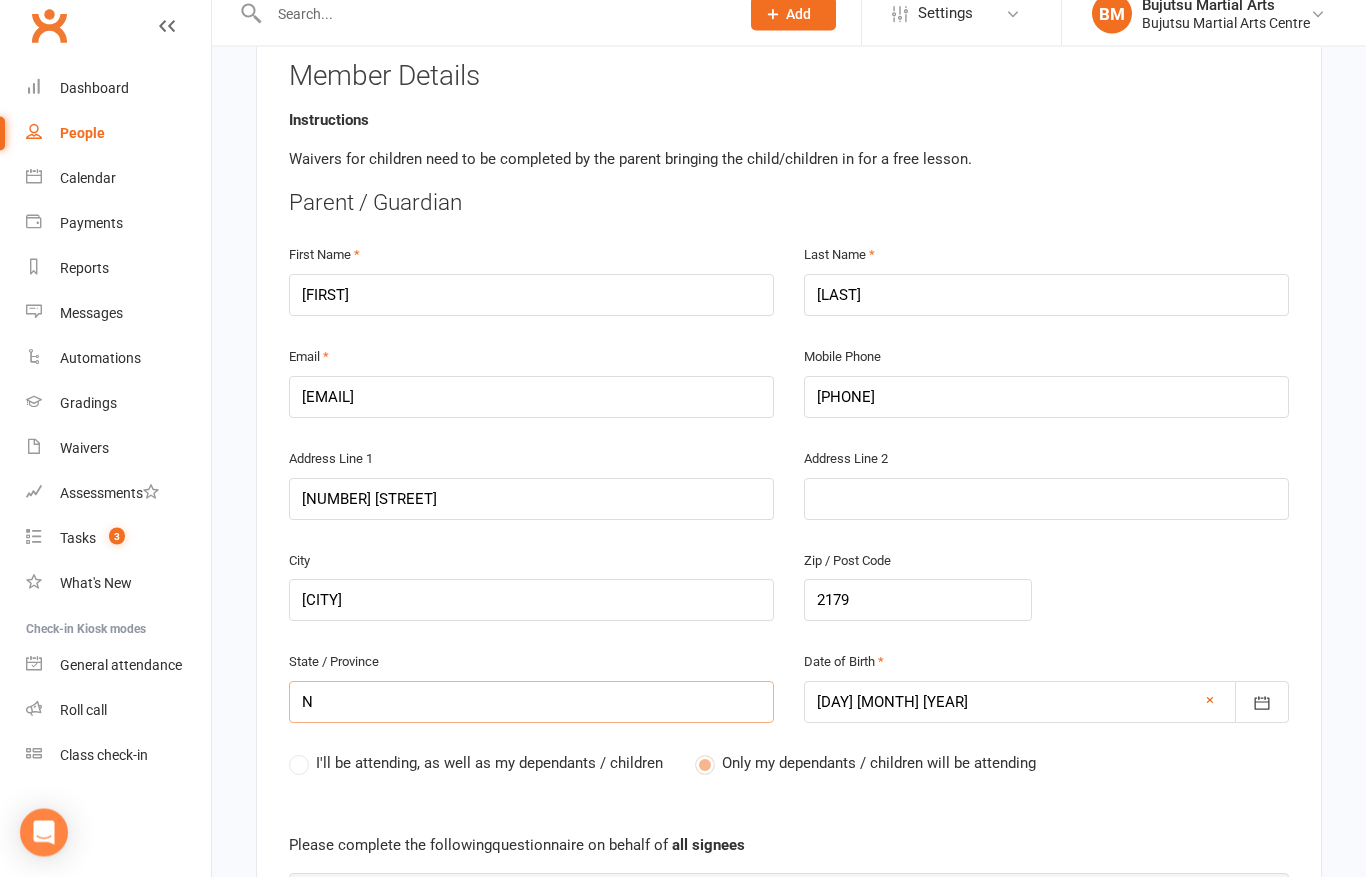 type on "NS" 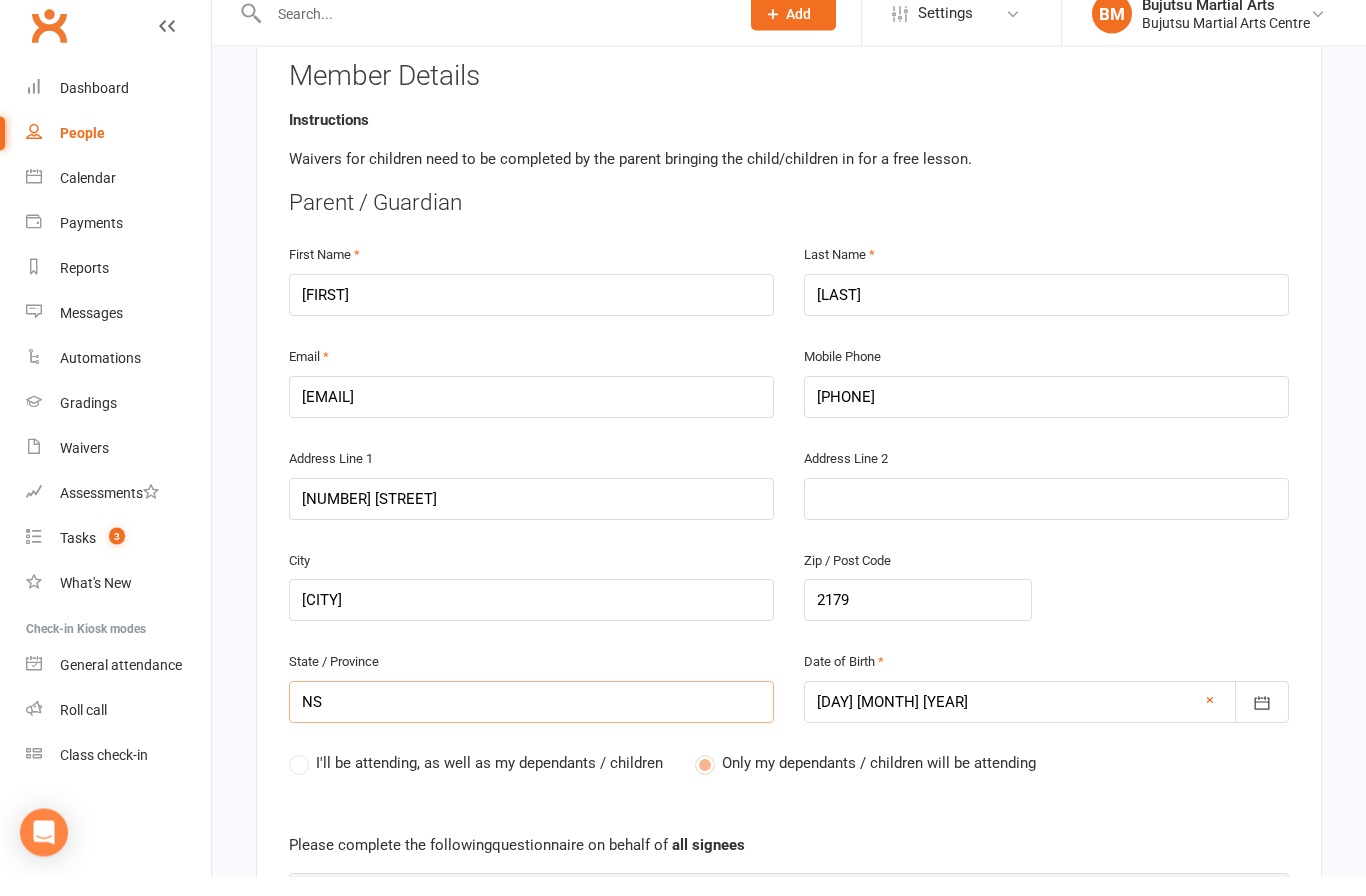 type on "NSW" 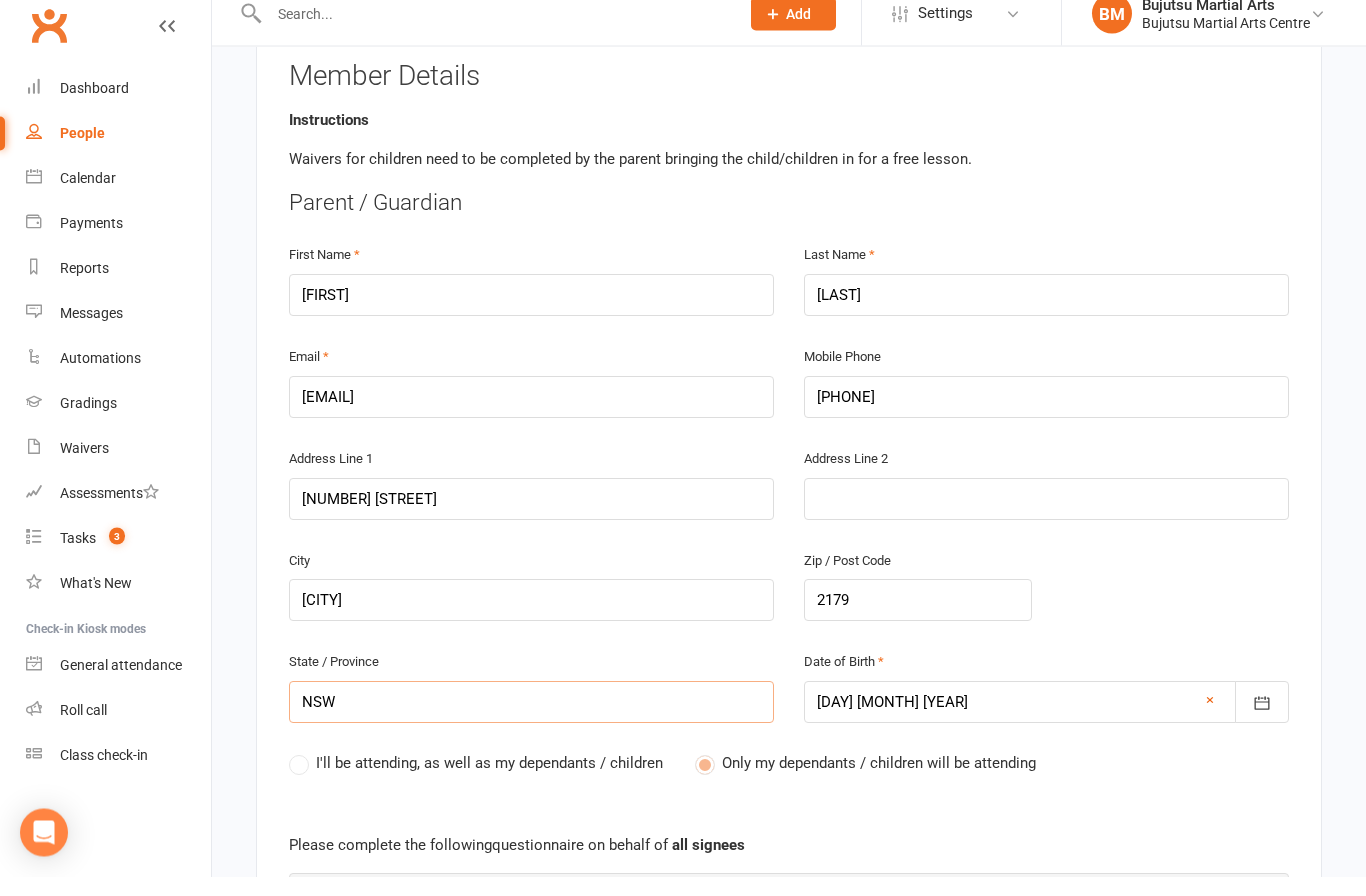 type on "NSW" 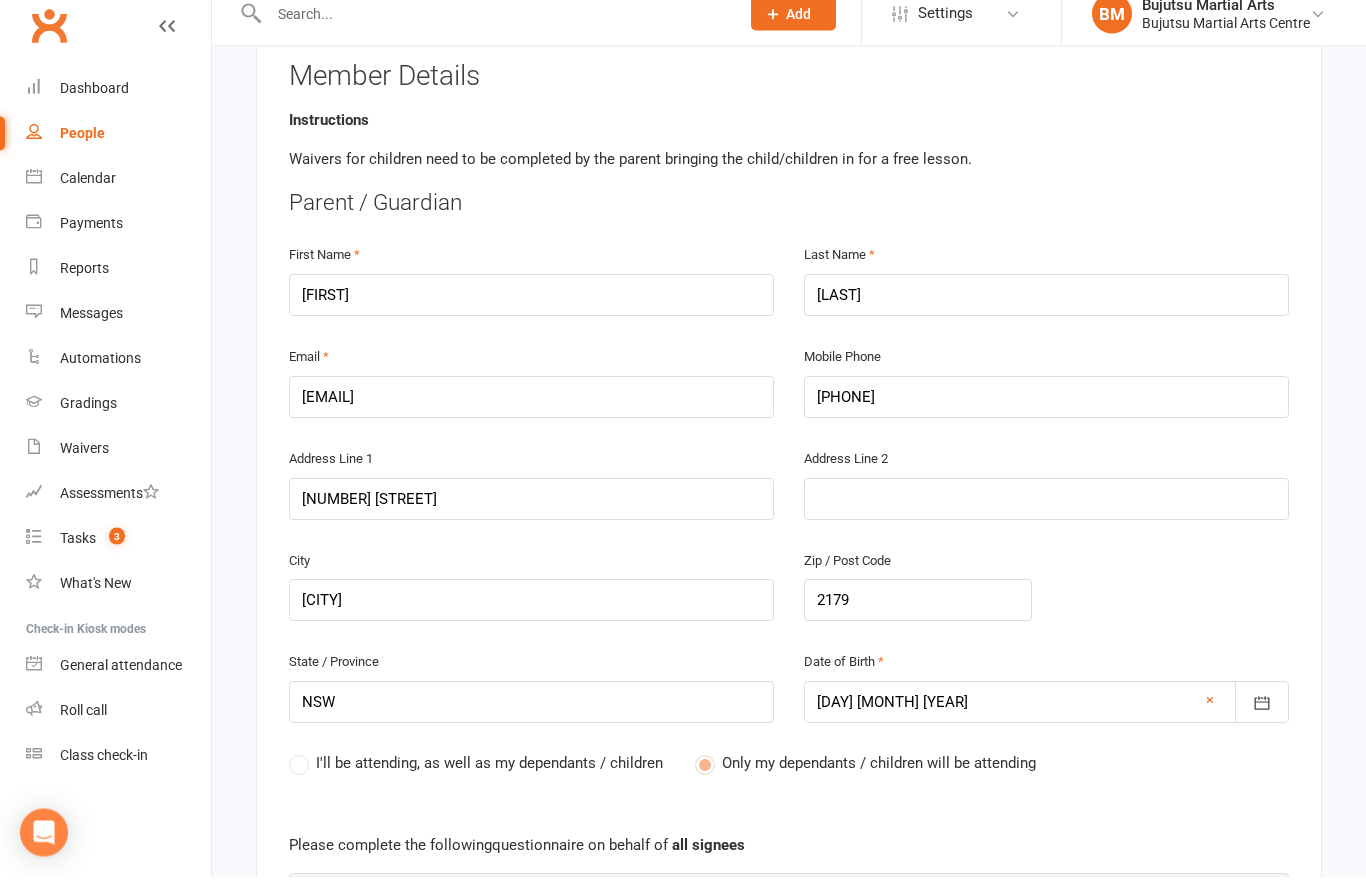 click on "Parent / Guardian First Name [FIRST] Last Name [LAST] Email [EMAIL] Mobile Phone [PHONE] Address Line 1 [NUMBER] [STREET] Address Line 2 [CITY] Zip / Post Code [POSTAL_CODE] State / Province [STATE] Date of Birth [MONTH] [DAY] [YEAR]
1981 - 2000
1981
1982
1983
1984
1985
1986
1987
1988
1989
1990
1991
1992
1993
1994
1995
1996
1997
1998
1999
2000
×
I'll be attending, as well as my dependants / children Only my dependants / children will be attending Please complete the following  questionnaire   on behalf of   all signees Start" at bounding box center (789, 621) 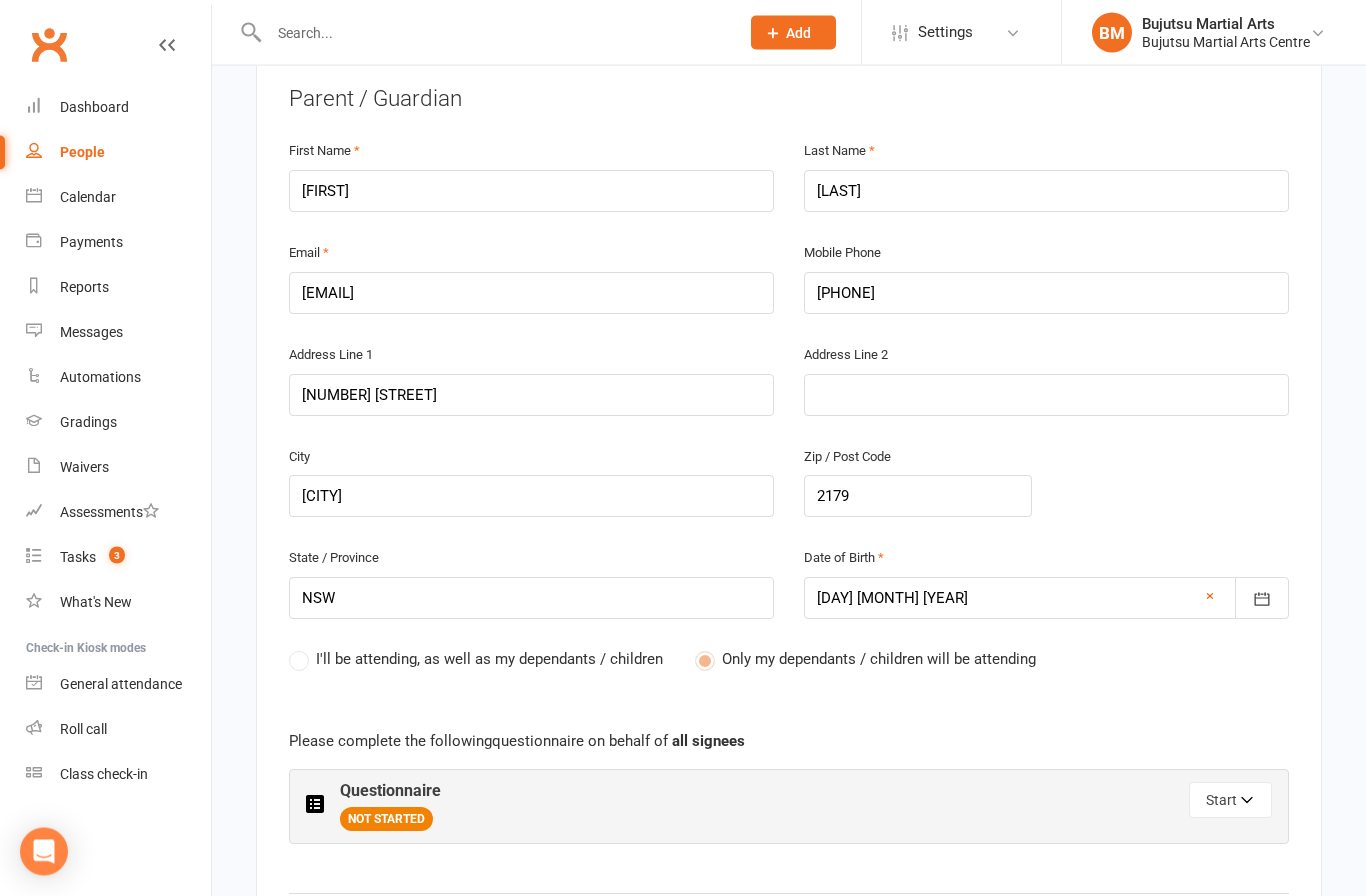 scroll, scrollTop: 496, scrollLeft: 0, axis: vertical 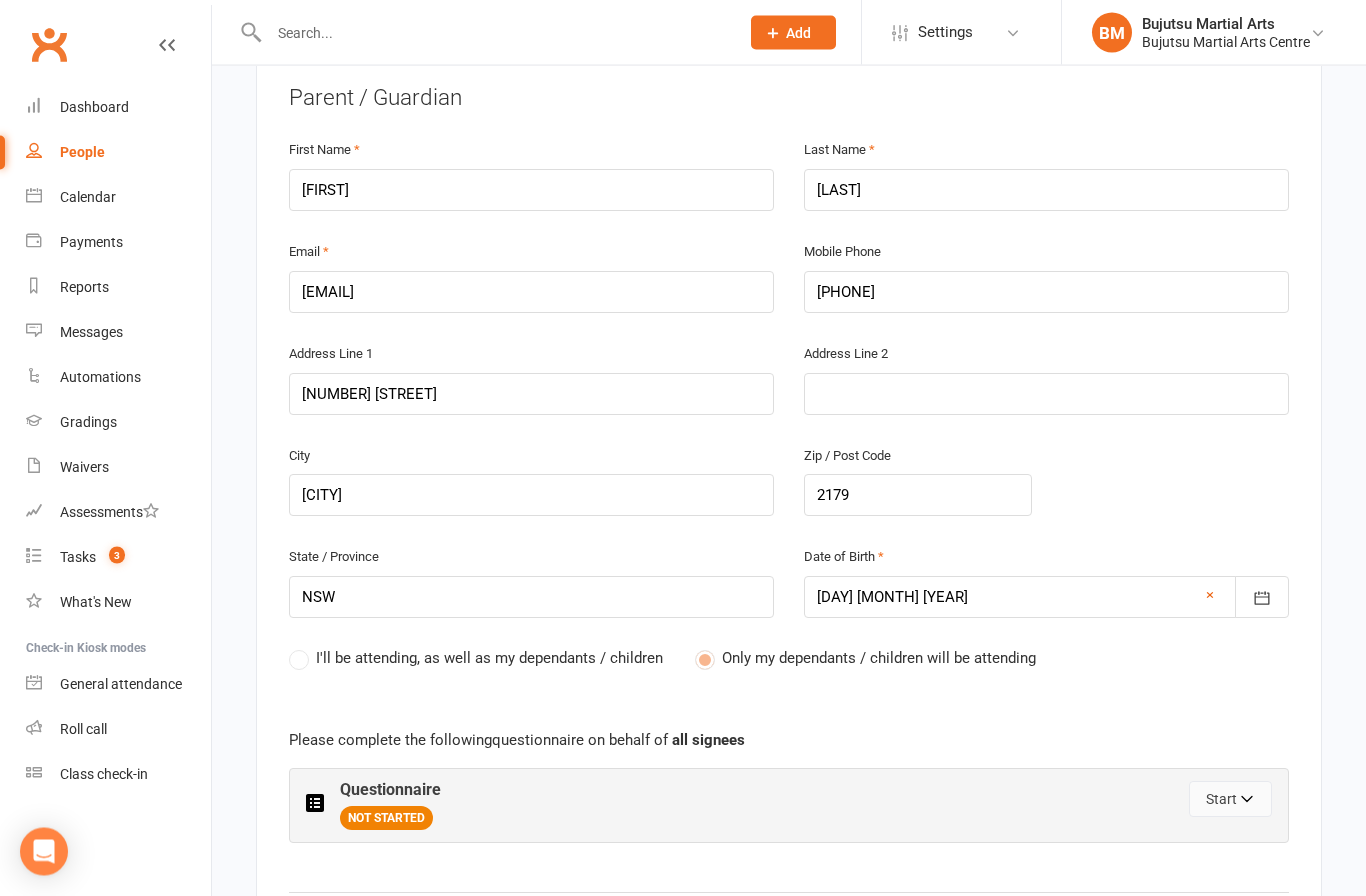 click on "Start" at bounding box center [1230, 800] 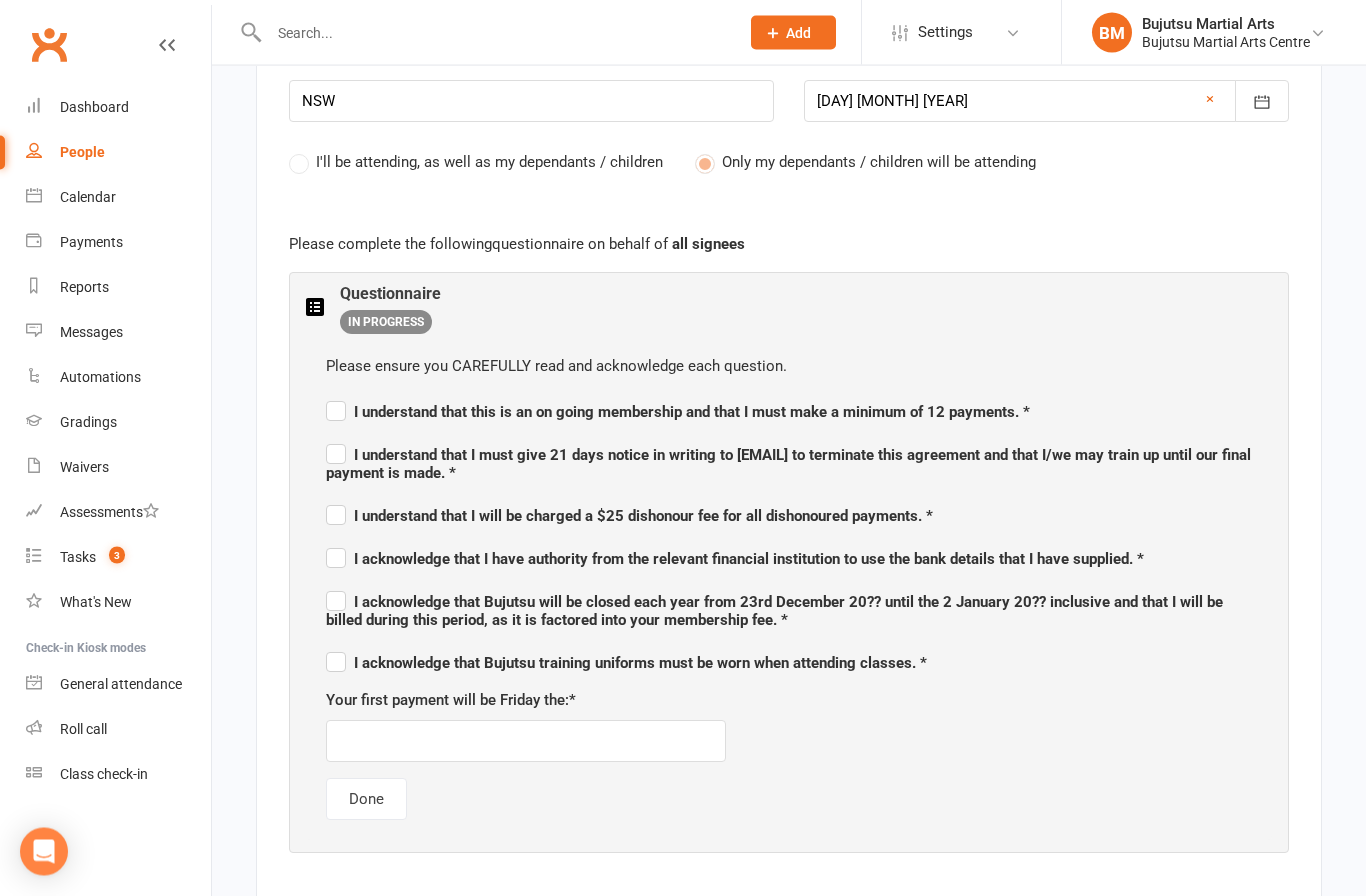 scroll, scrollTop: 991, scrollLeft: 0, axis: vertical 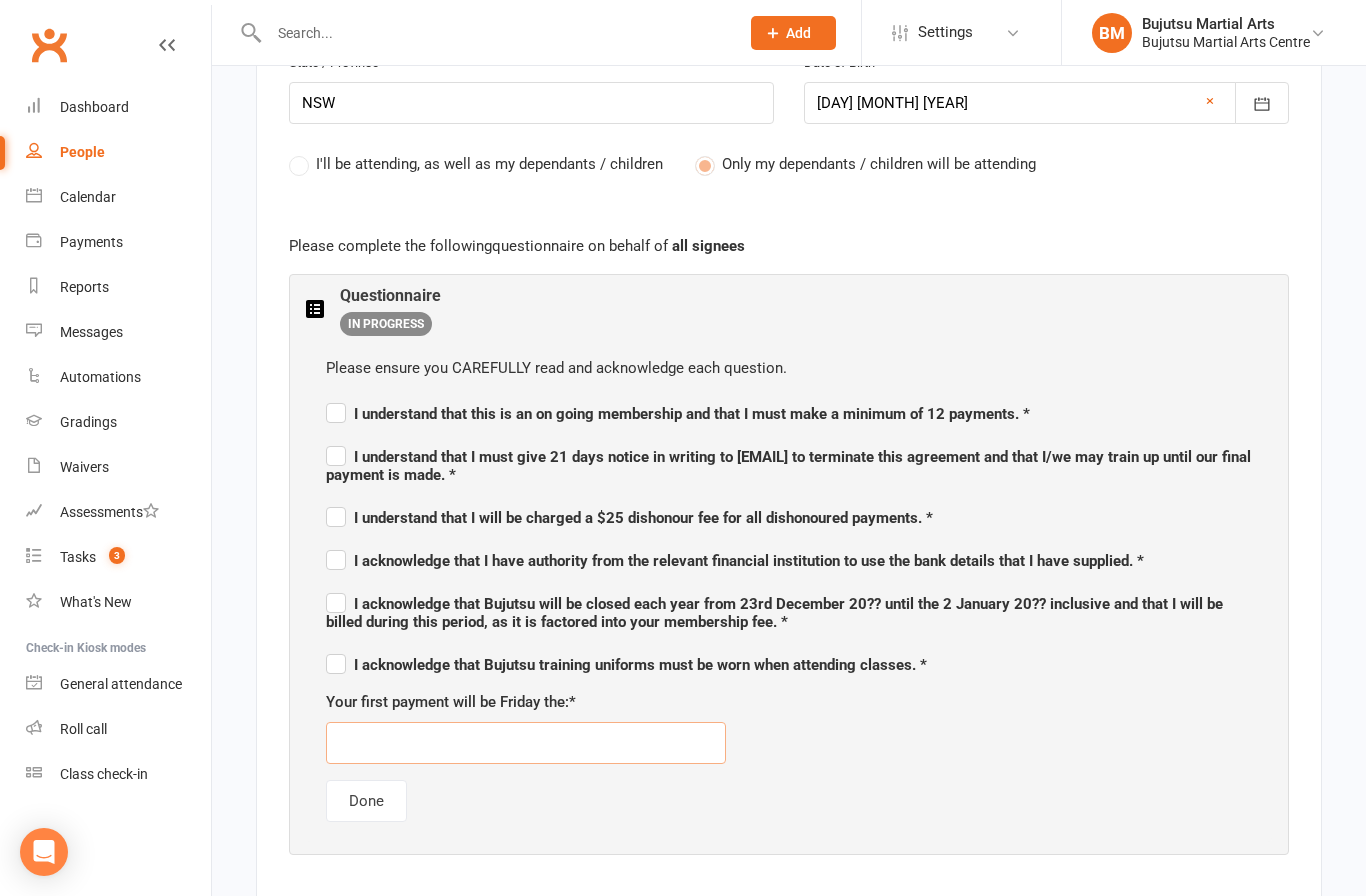 click at bounding box center (526, 743) 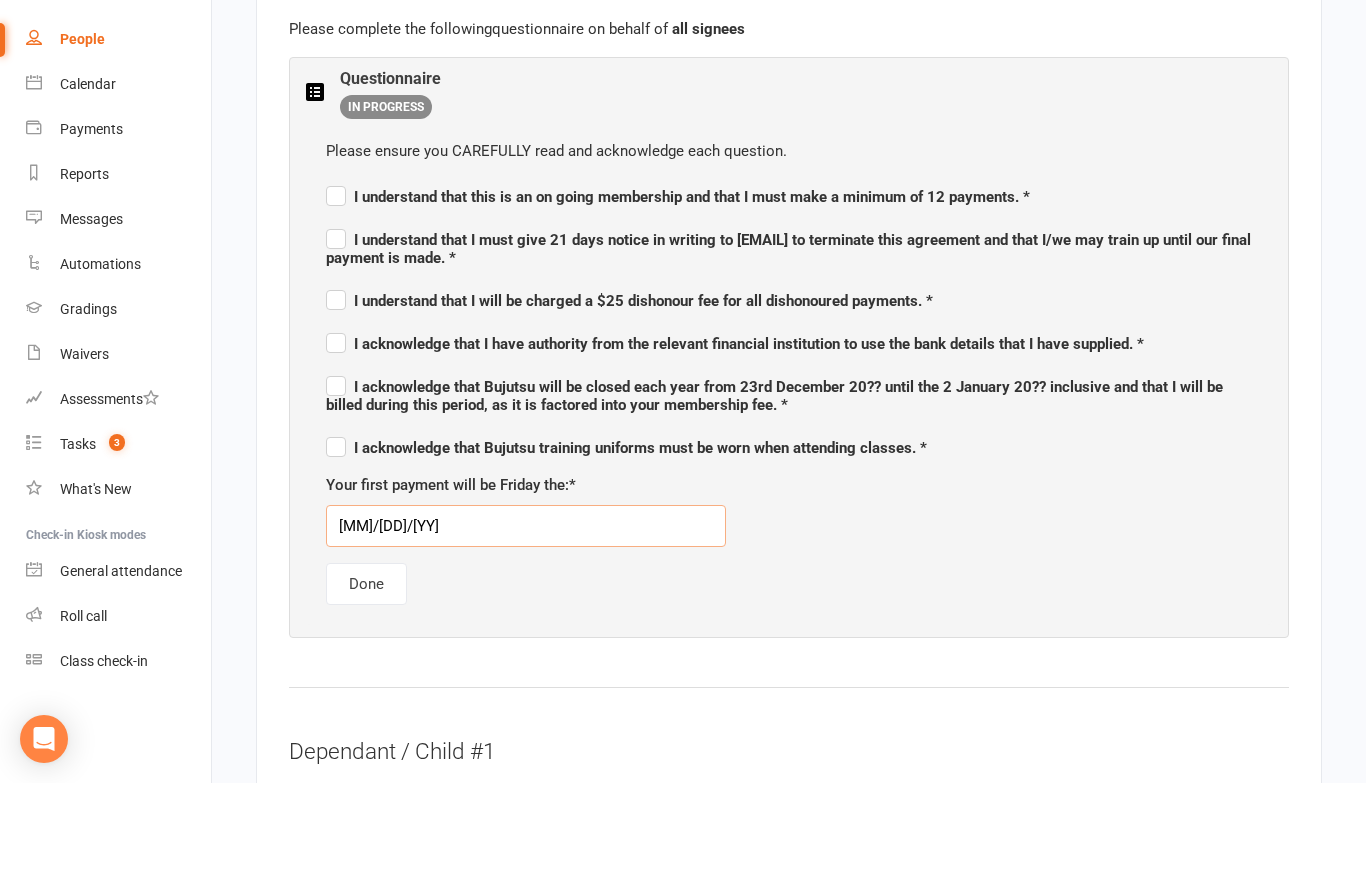 scroll, scrollTop: 1100, scrollLeft: 0, axis: vertical 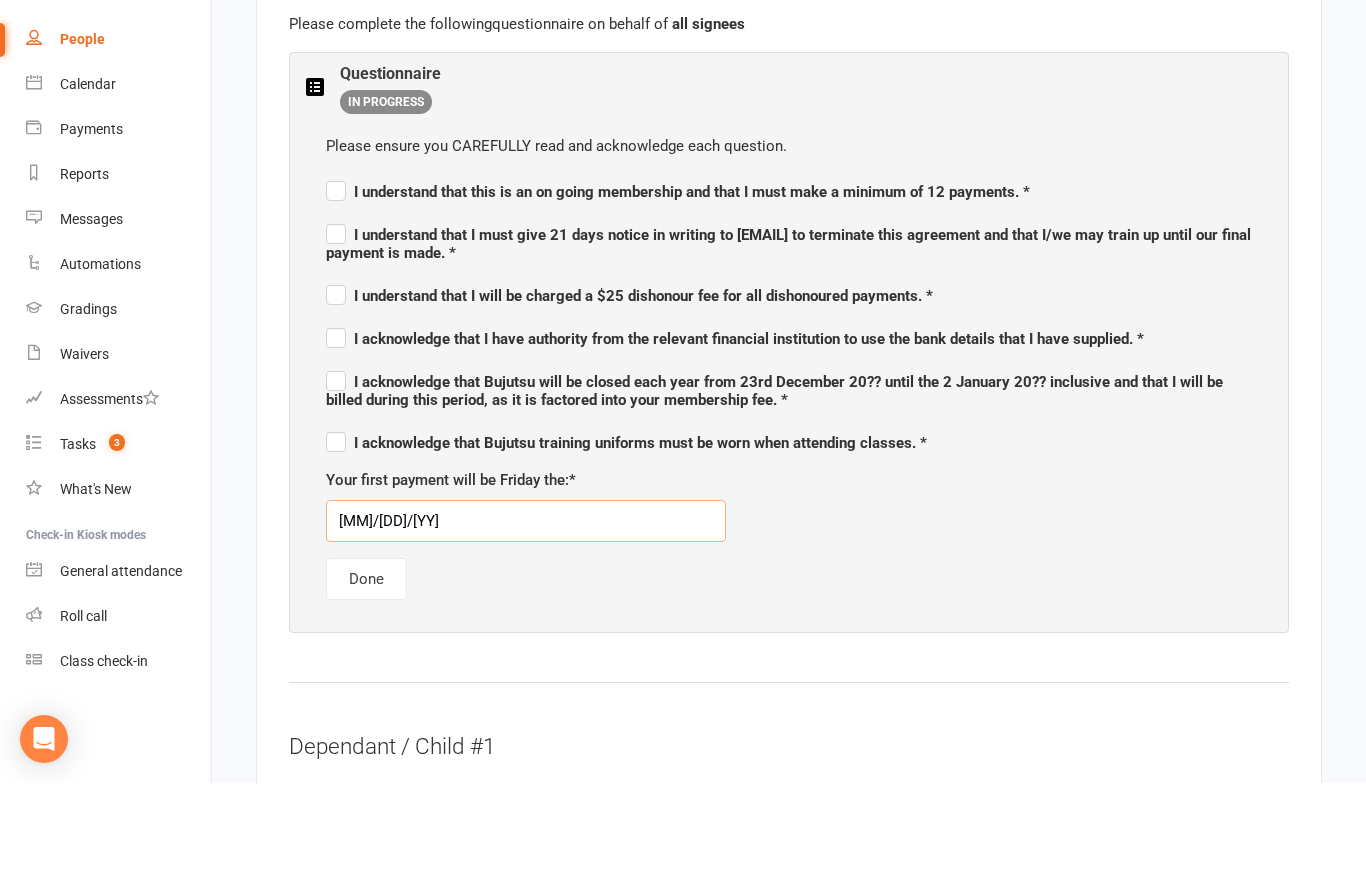 type on "[MM]/[DD]/[YY]" 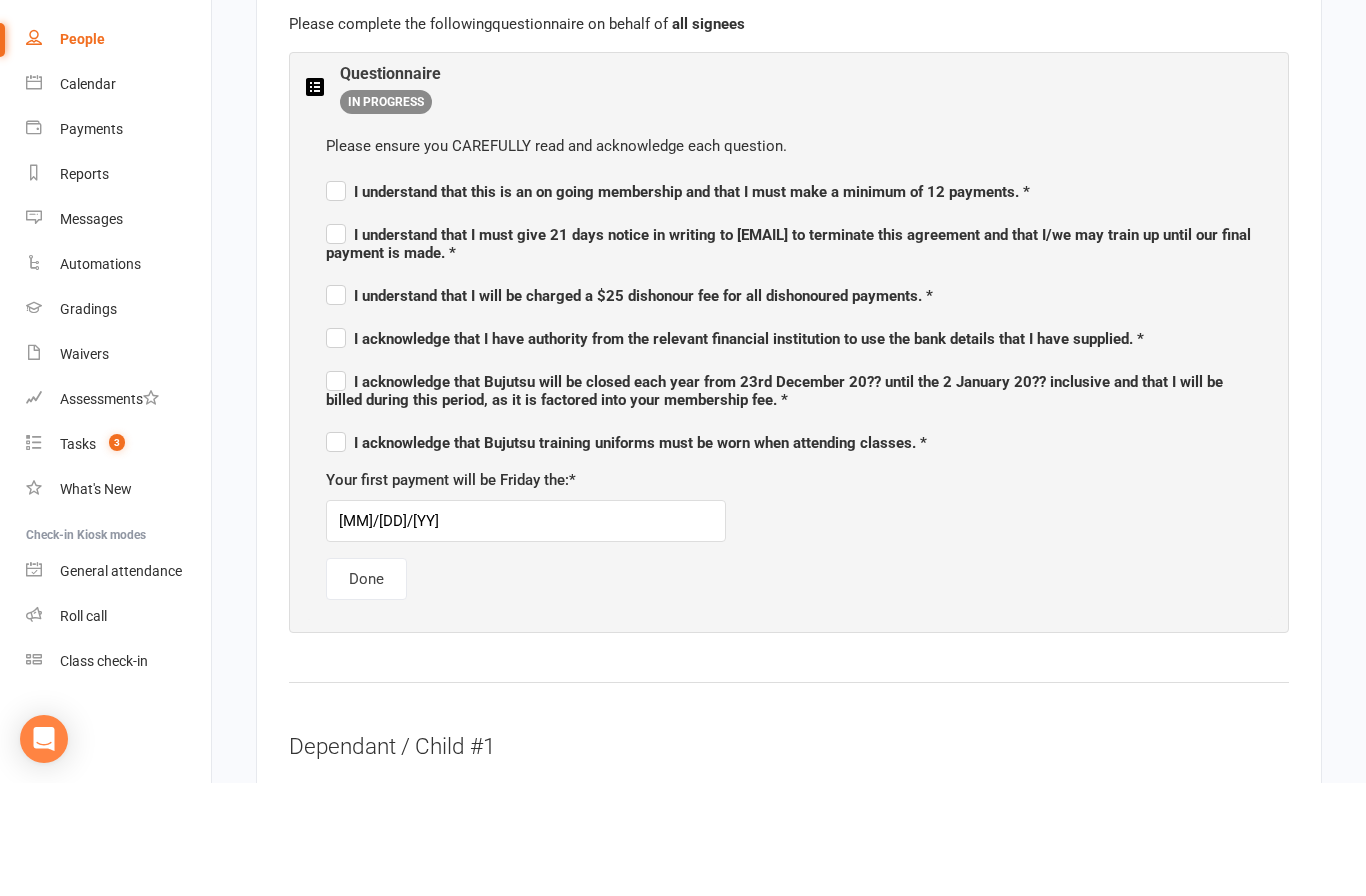click on "I understand that this is an on going membership and that I must make a minimum of 12 payments.   *" at bounding box center (678, 287) 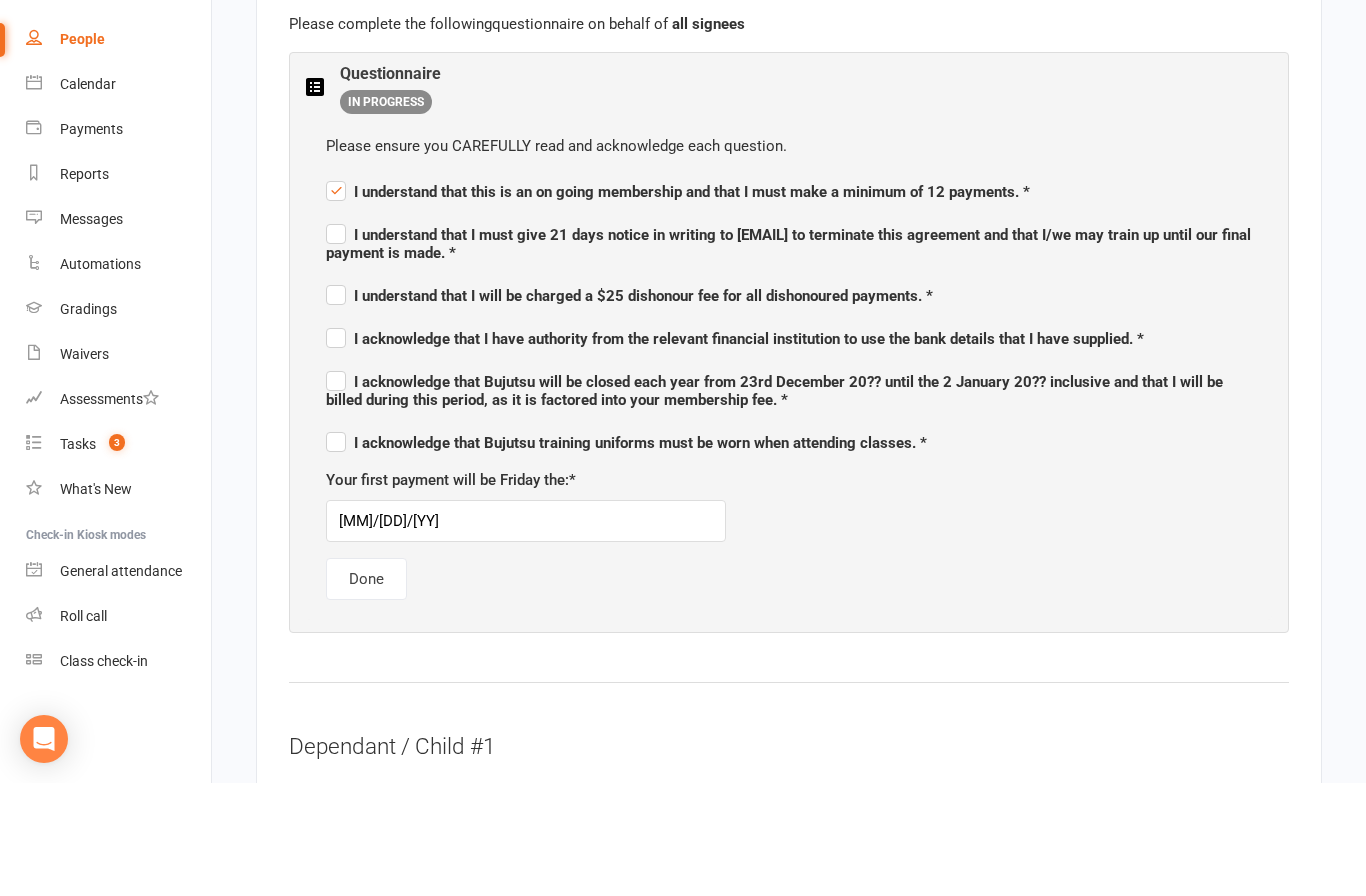 scroll, scrollTop: 1213, scrollLeft: 0, axis: vertical 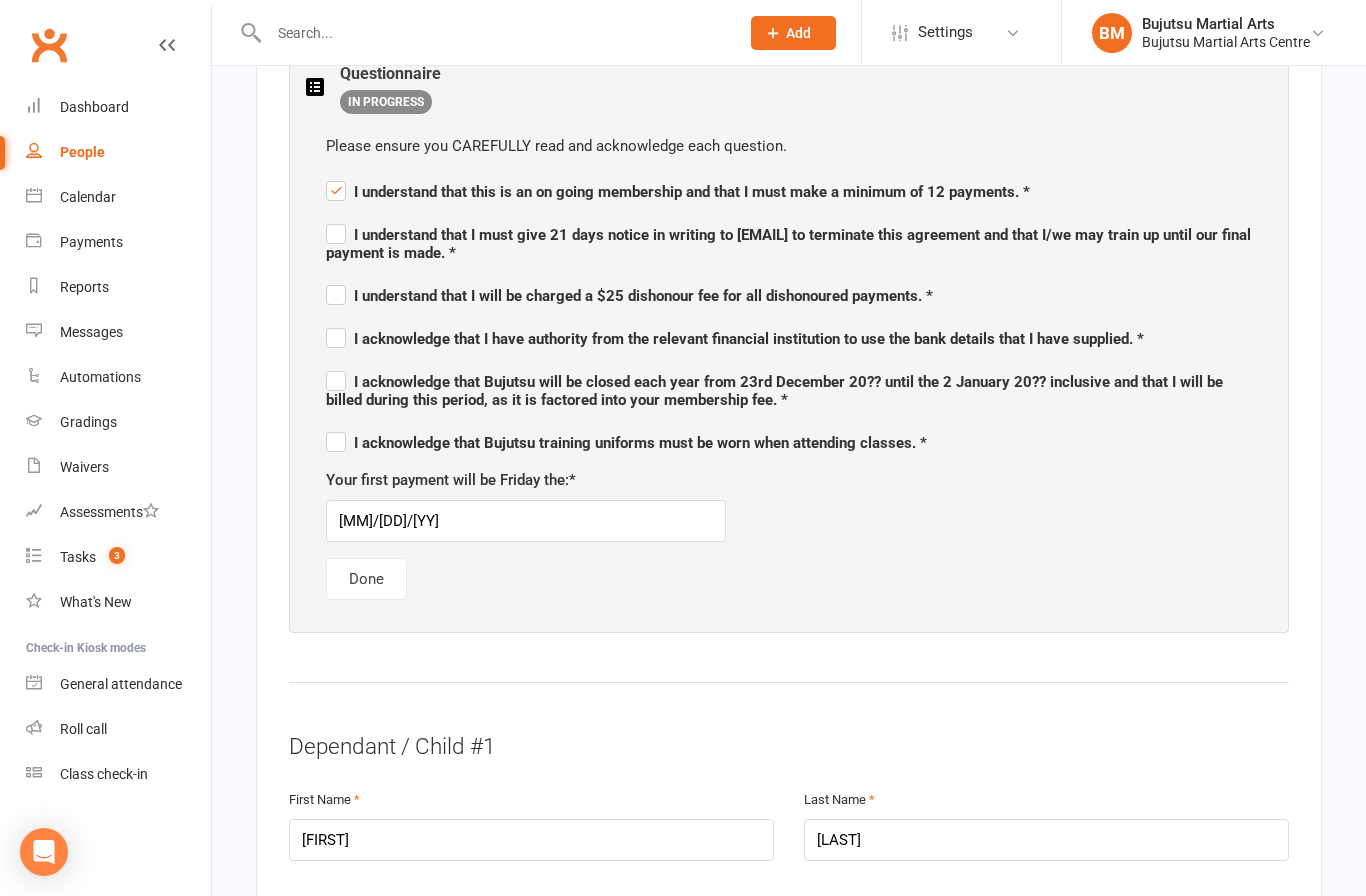 click on "I understand that I must give 21 days notice in writing to [EMAIL] to terminate this agreement and that I/we may train up until our final payment is made.   *" at bounding box center [788, 244] 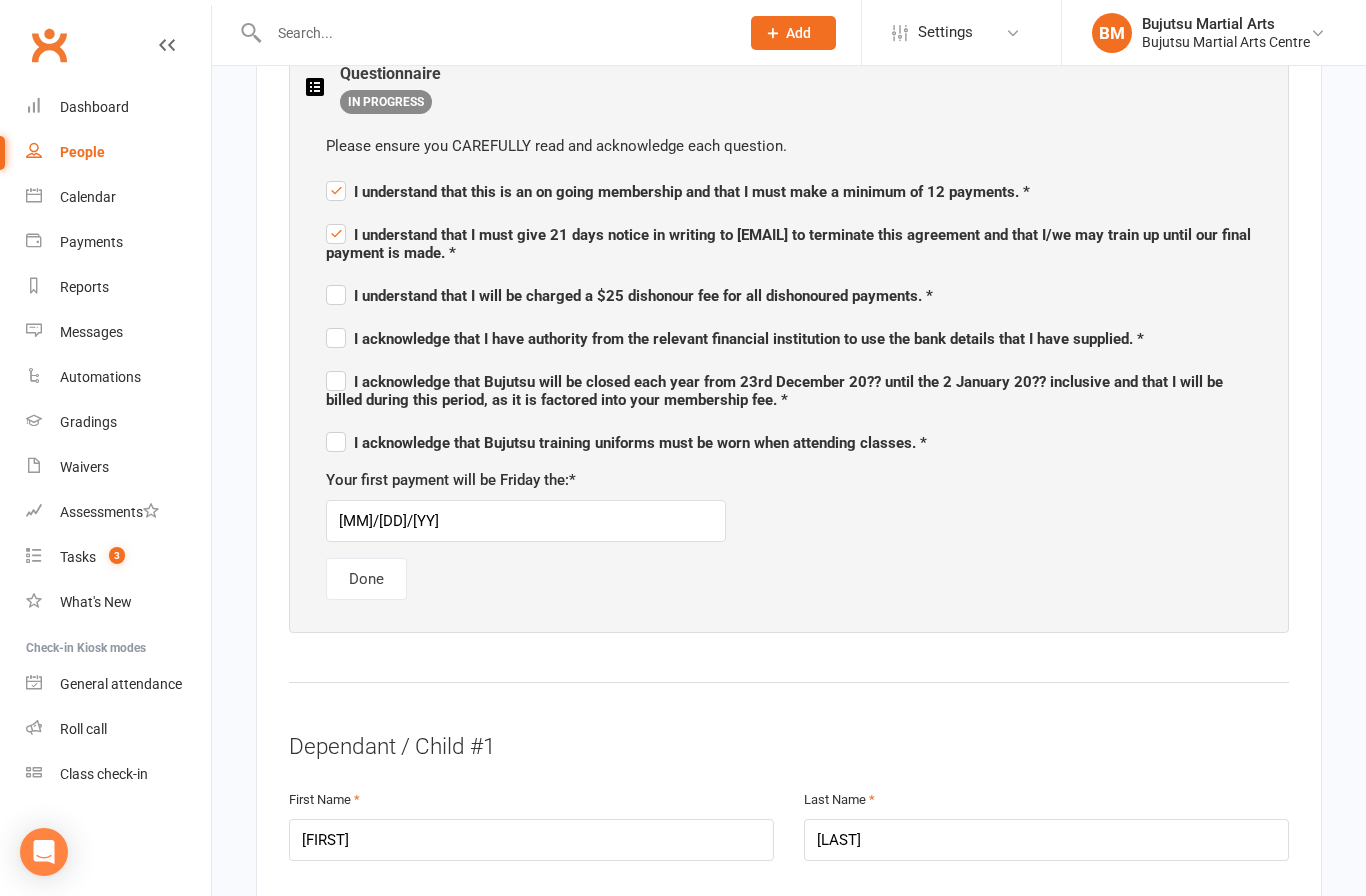 click on "I understand that I will be charged a $25 dishonour fee for all dishonoured payments.   *" at bounding box center (629, 296) 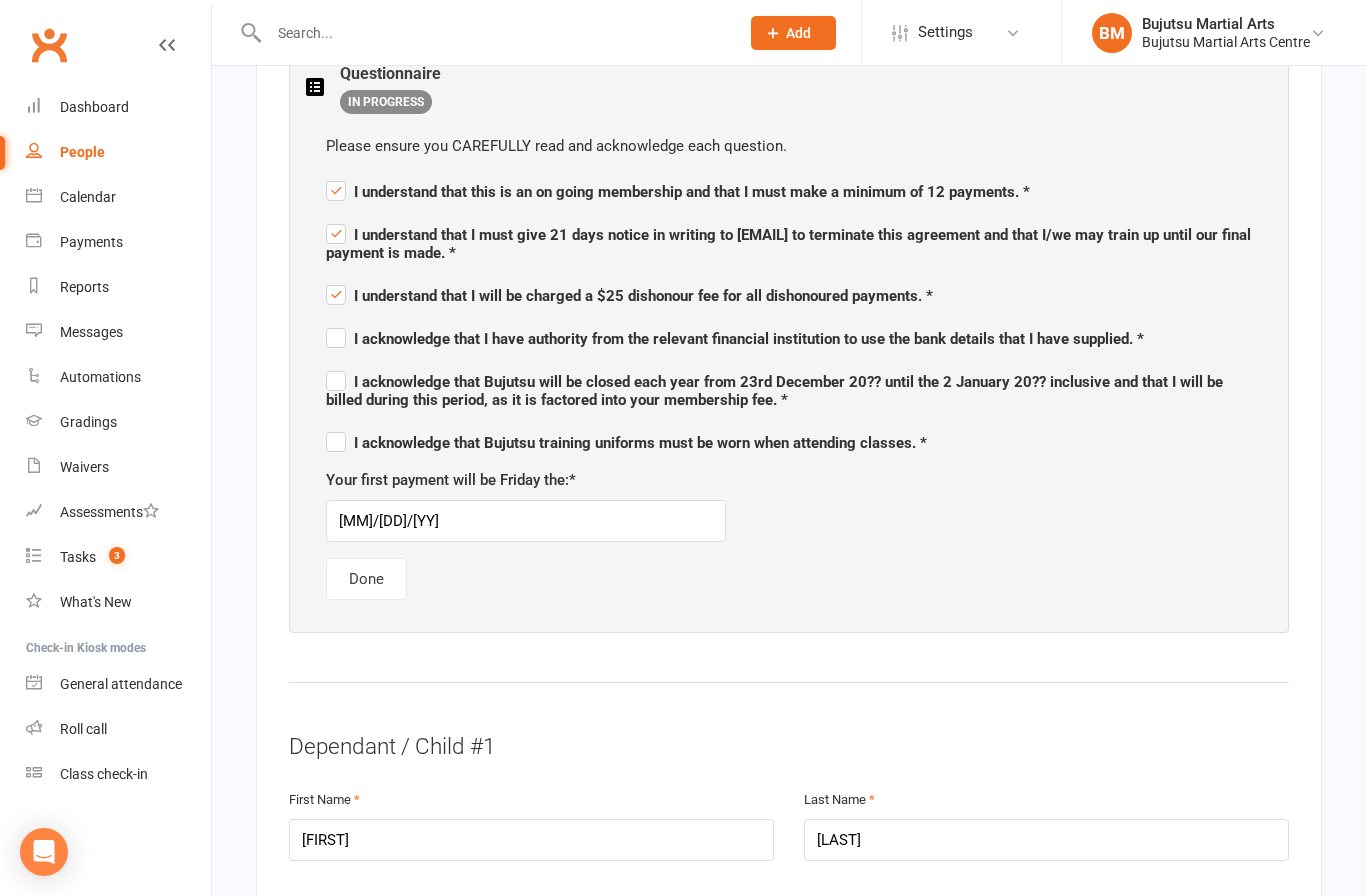 click on "I acknowledge that I have authority from the relevant financial institution to use the bank details that I have supplied.   *" at bounding box center (735, 336) 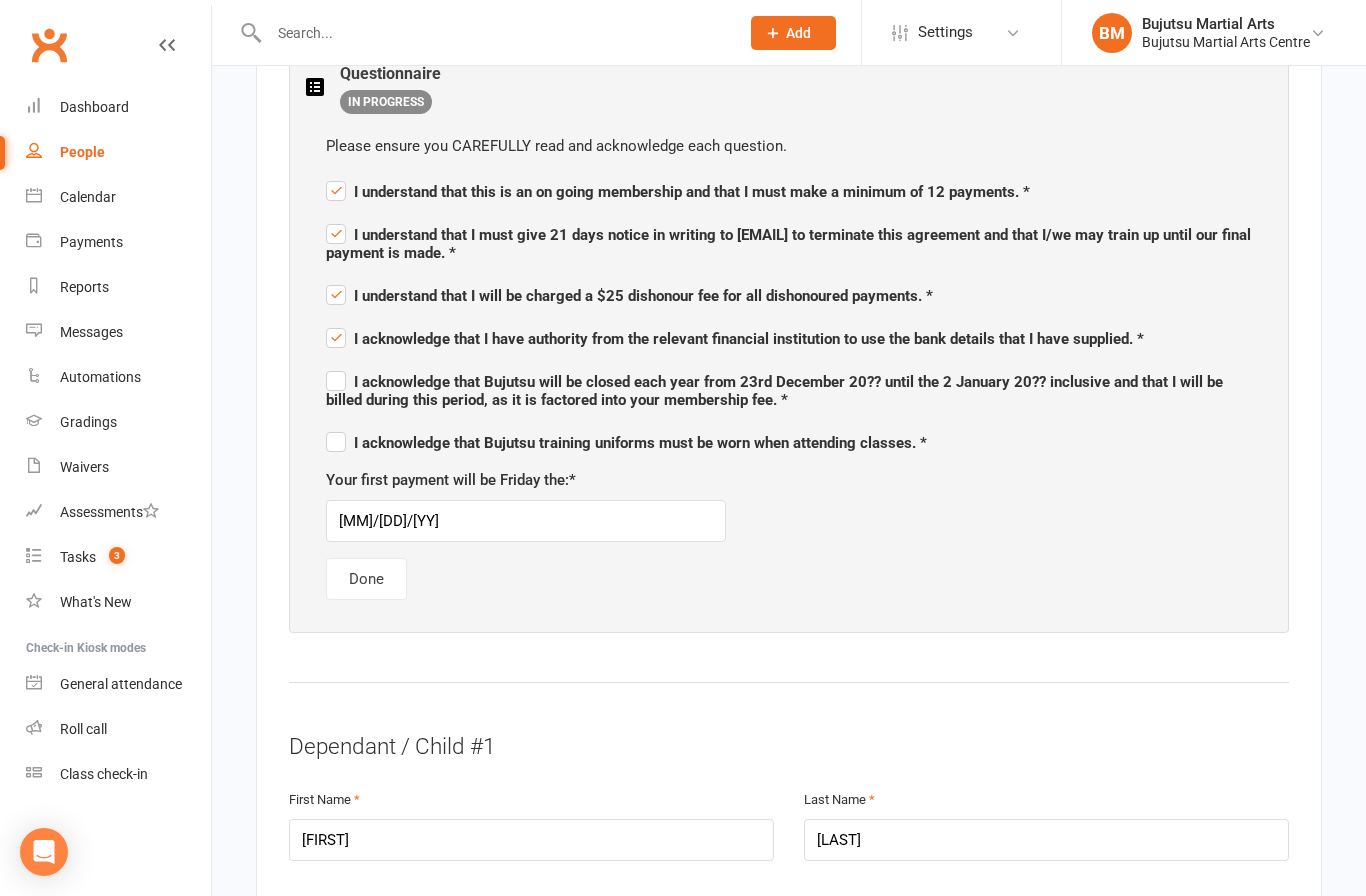 checkbox on "true" 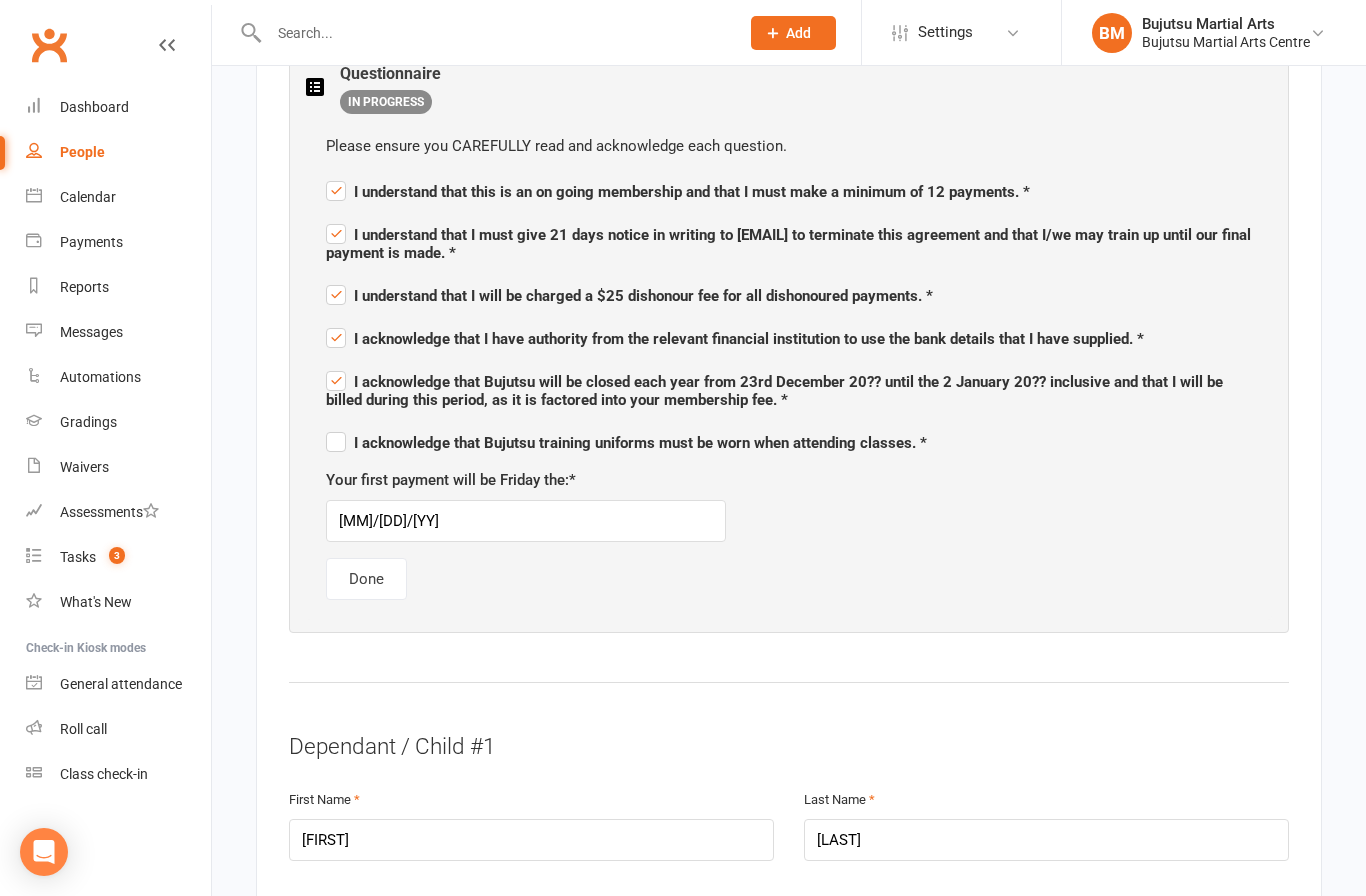 click on "I acknowledge that Bujutsu training uniforms must be worn when attending classes.   *" at bounding box center (626, 440) 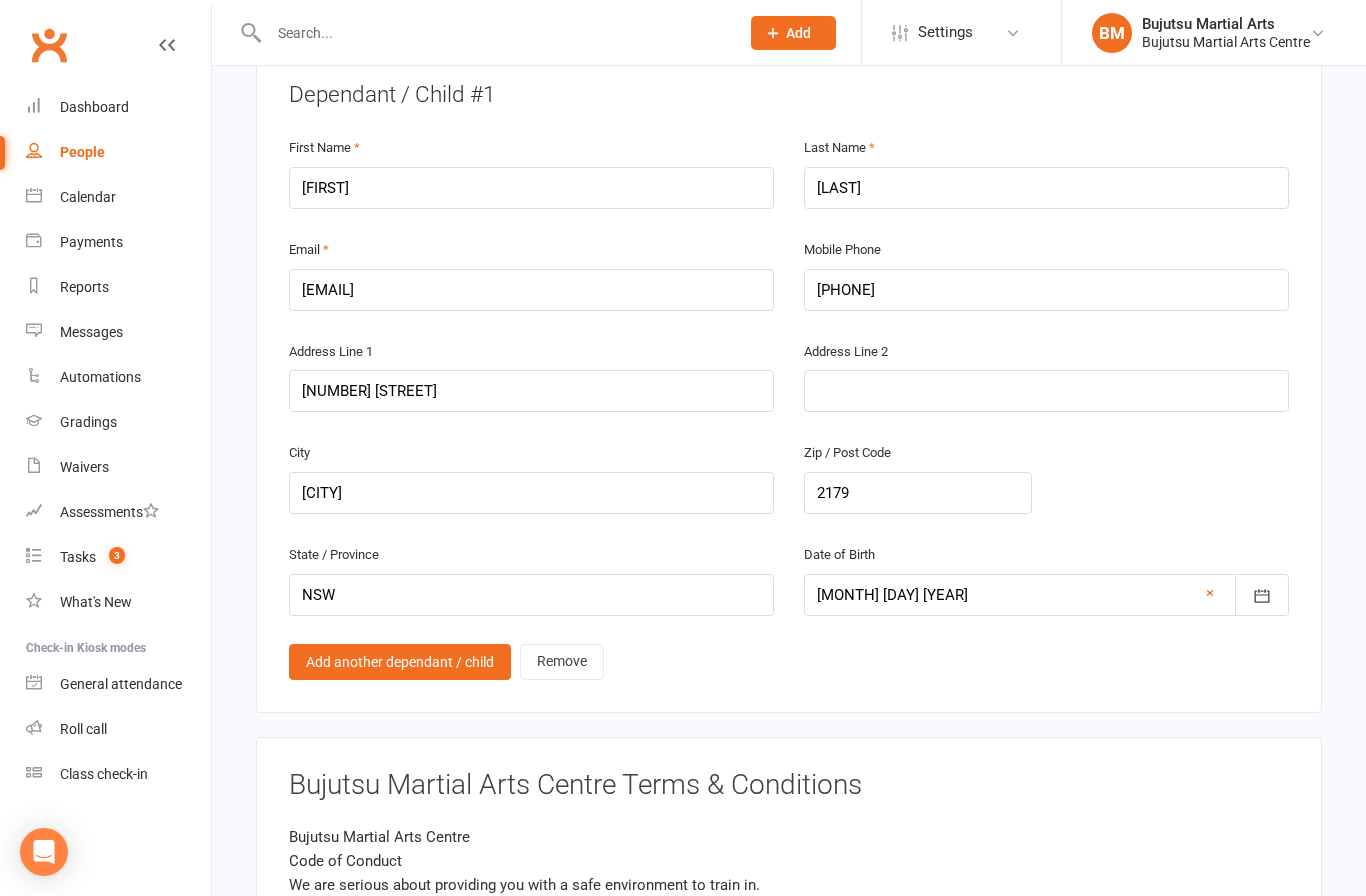 scroll, scrollTop: 1864, scrollLeft: 0, axis: vertical 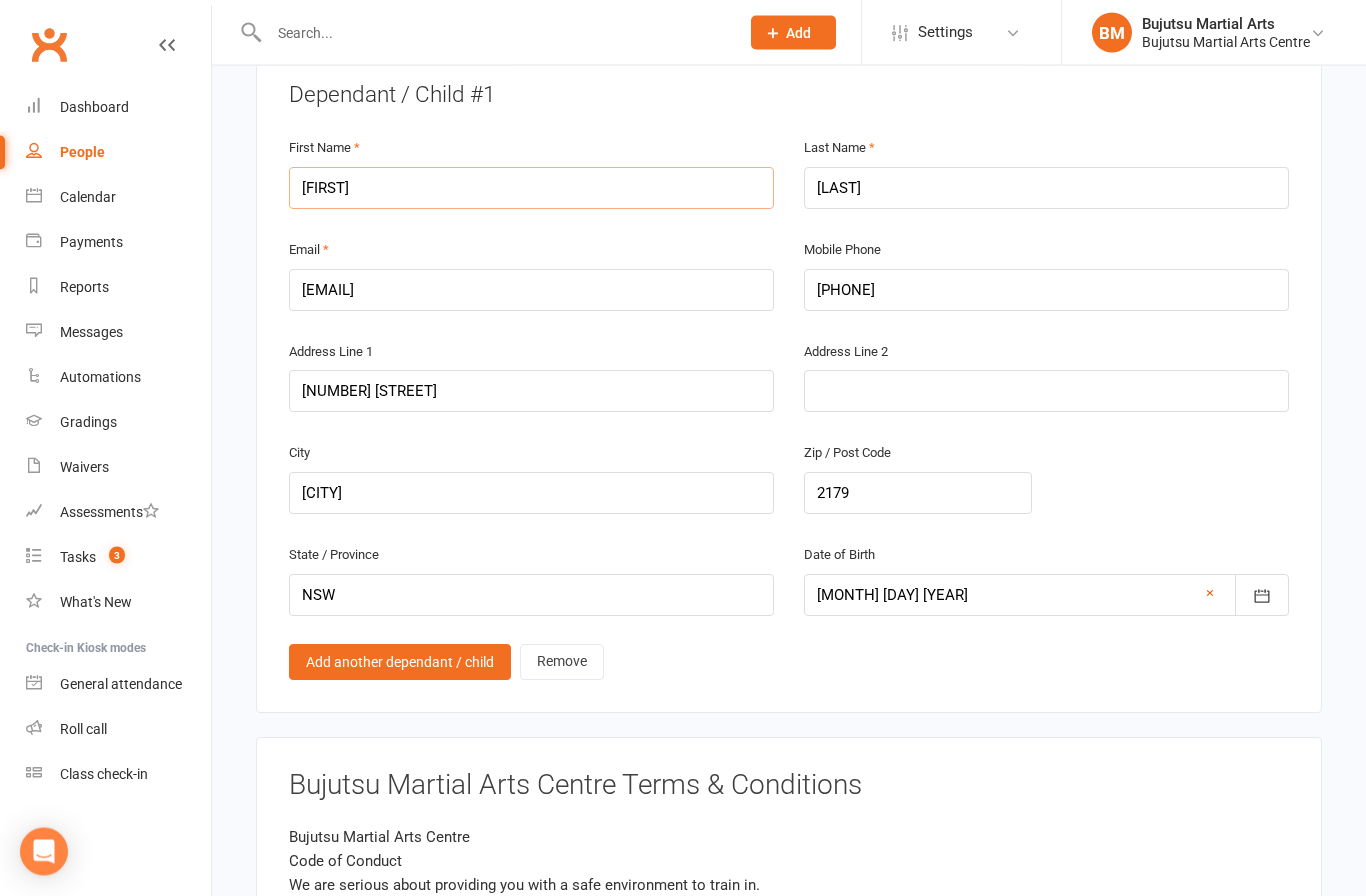 click on "[FIRST]" at bounding box center [531, 189] 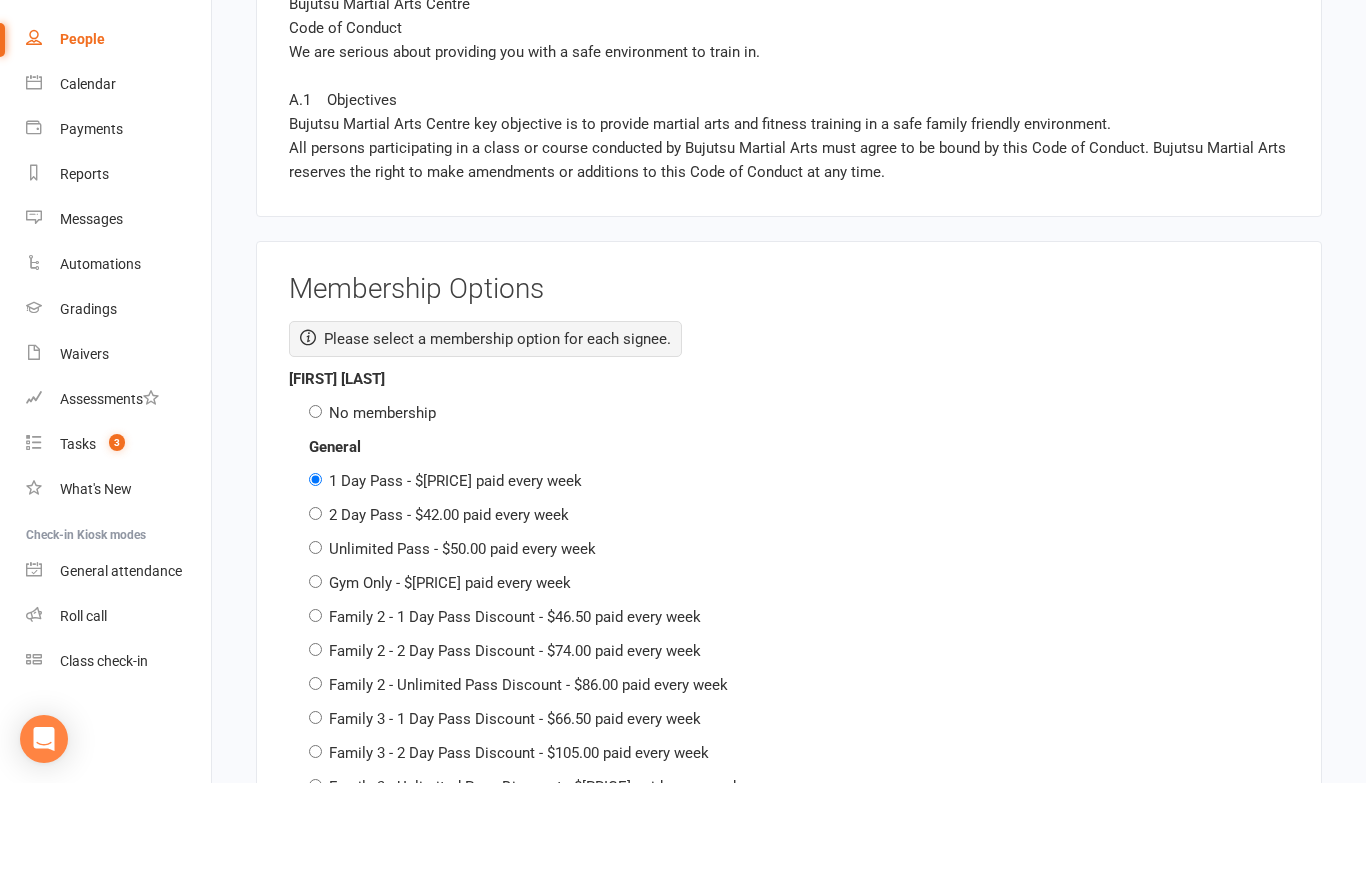 scroll, scrollTop: 2593, scrollLeft: 0, axis: vertical 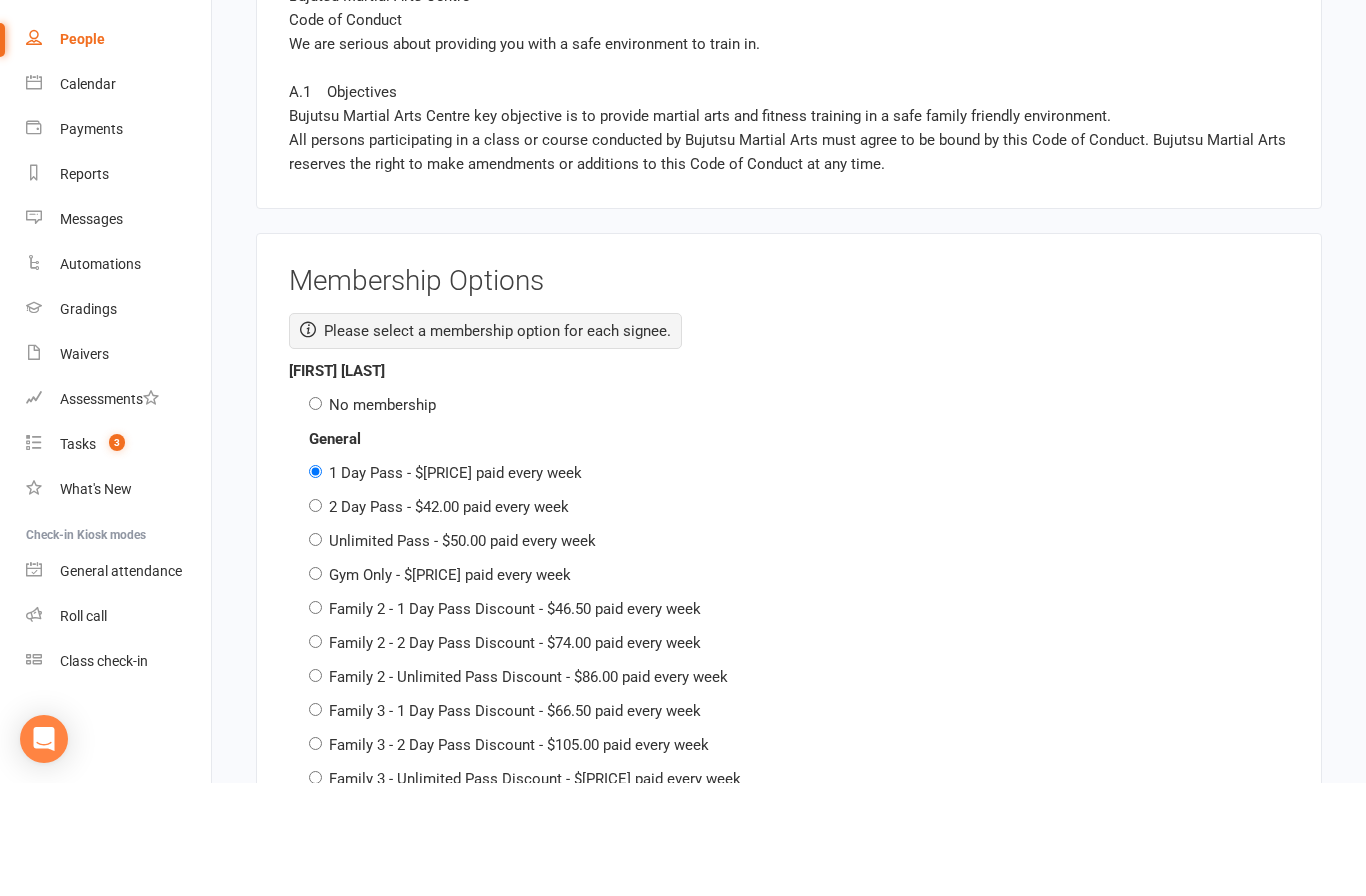 type on "[FIRST] [LAST]" 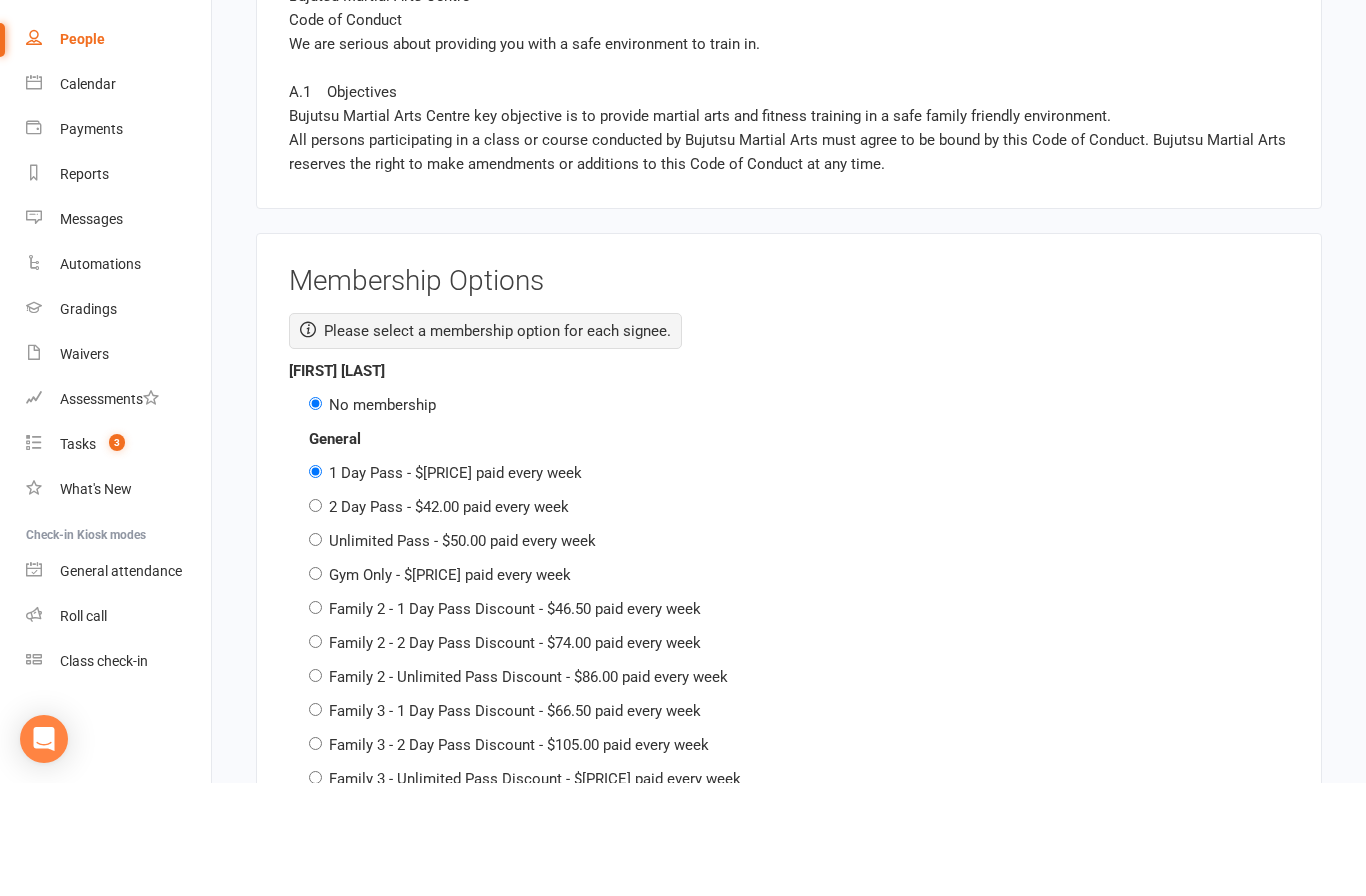 radio on "false" 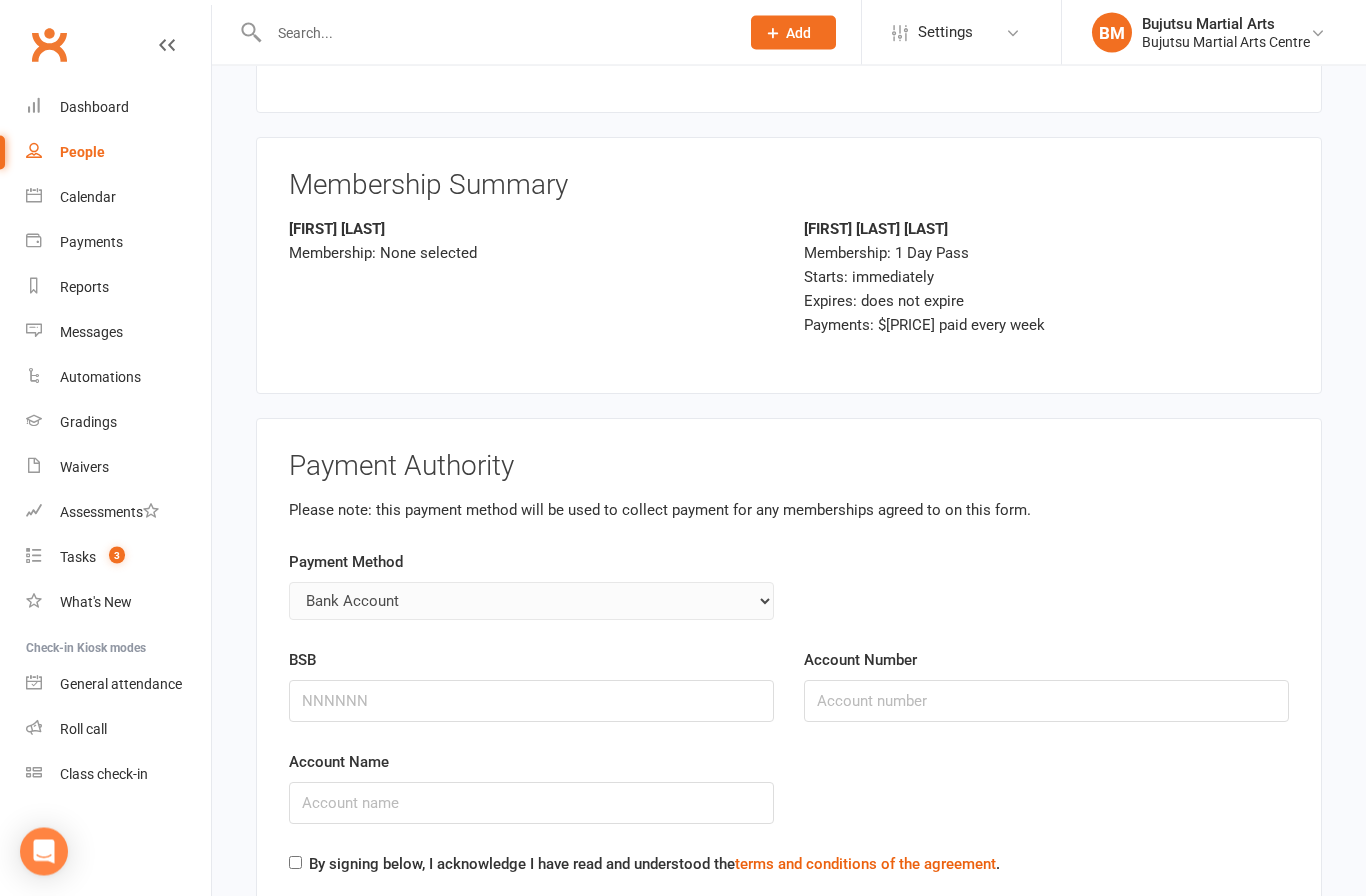 scroll, scrollTop: 4871, scrollLeft: 0, axis: vertical 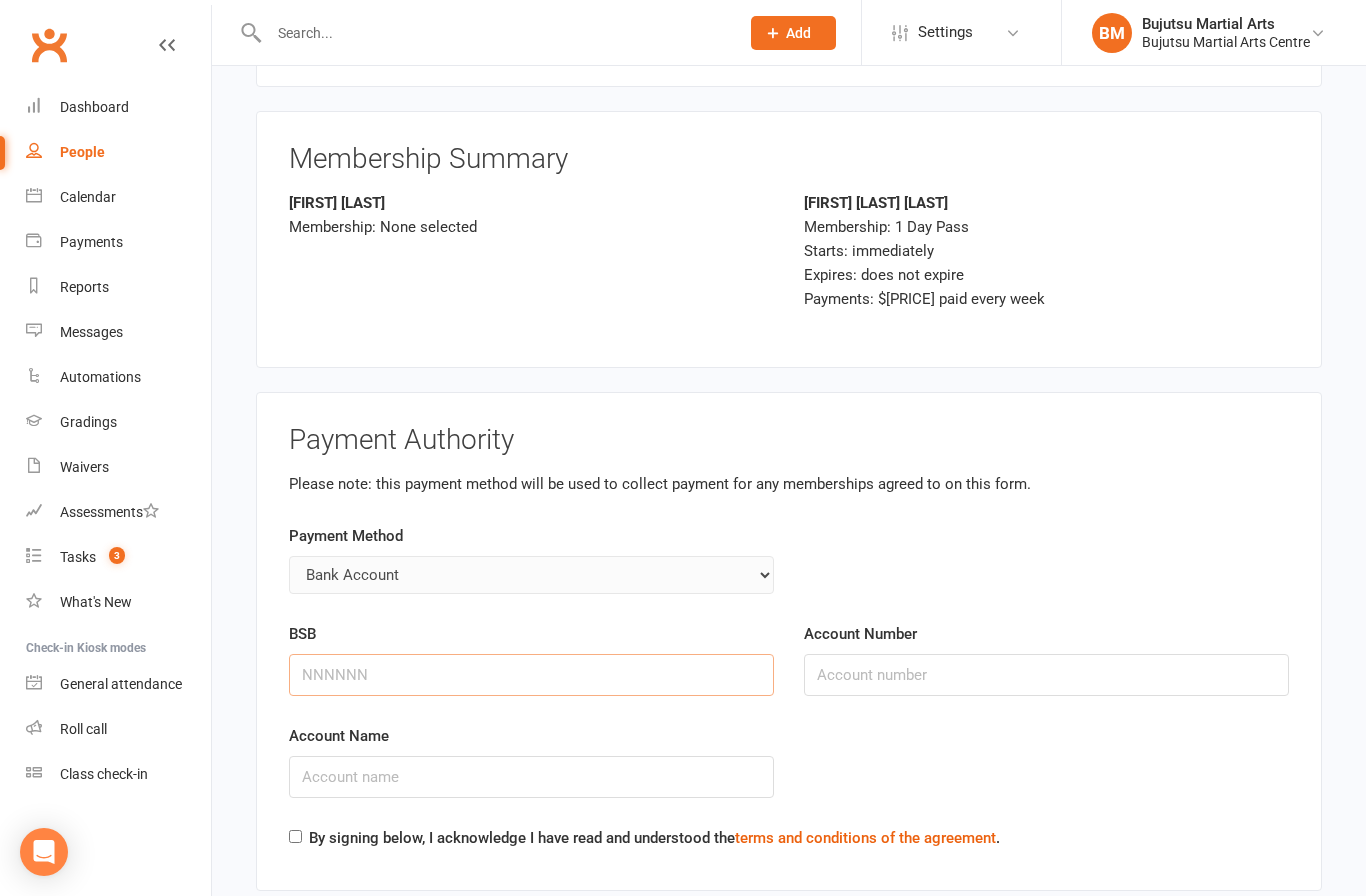 click on "BSB" at bounding box center (531, 675) 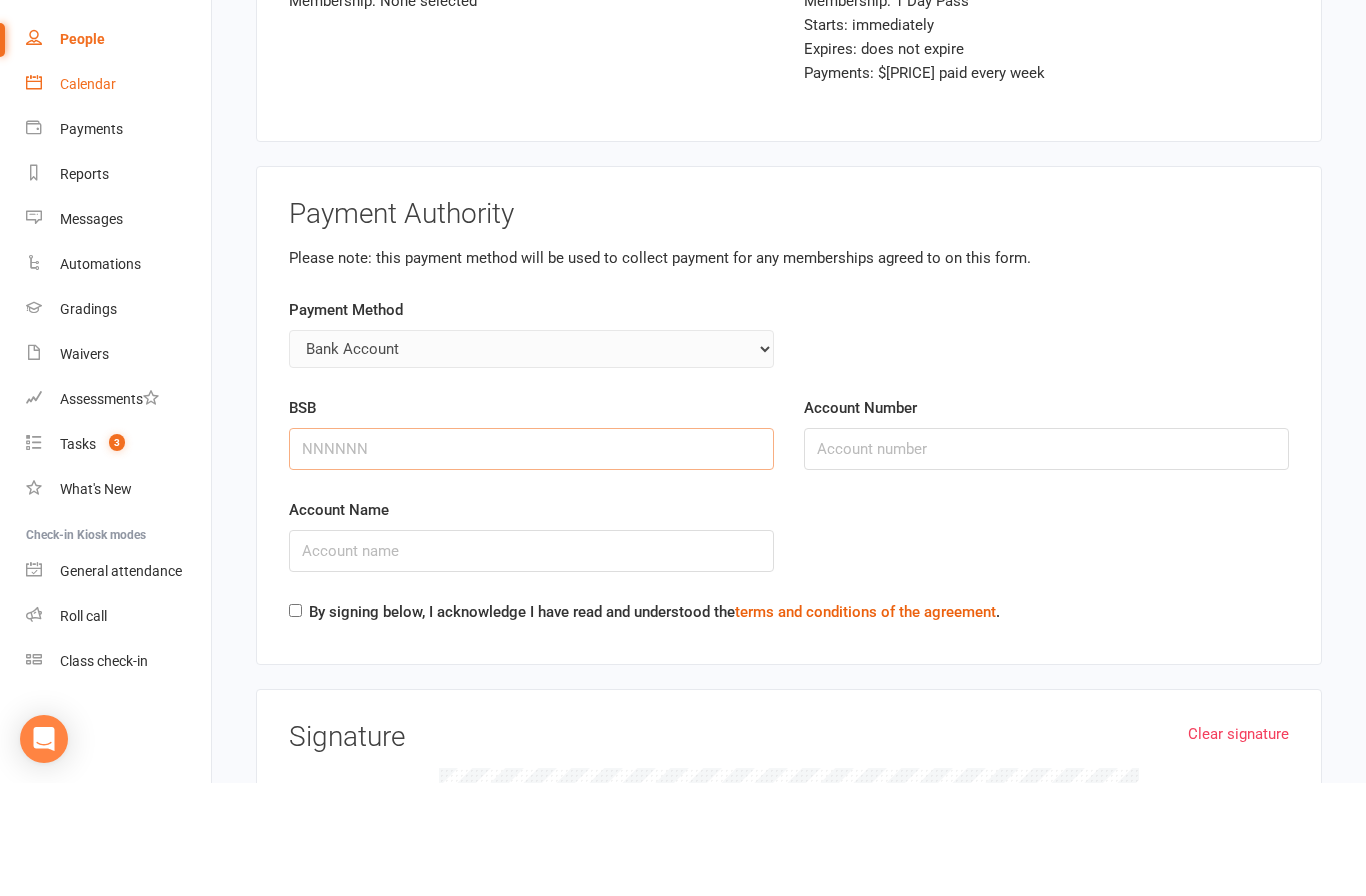 scroll, scrollTop: 5066, scrollLeft: 0, axis: vertical 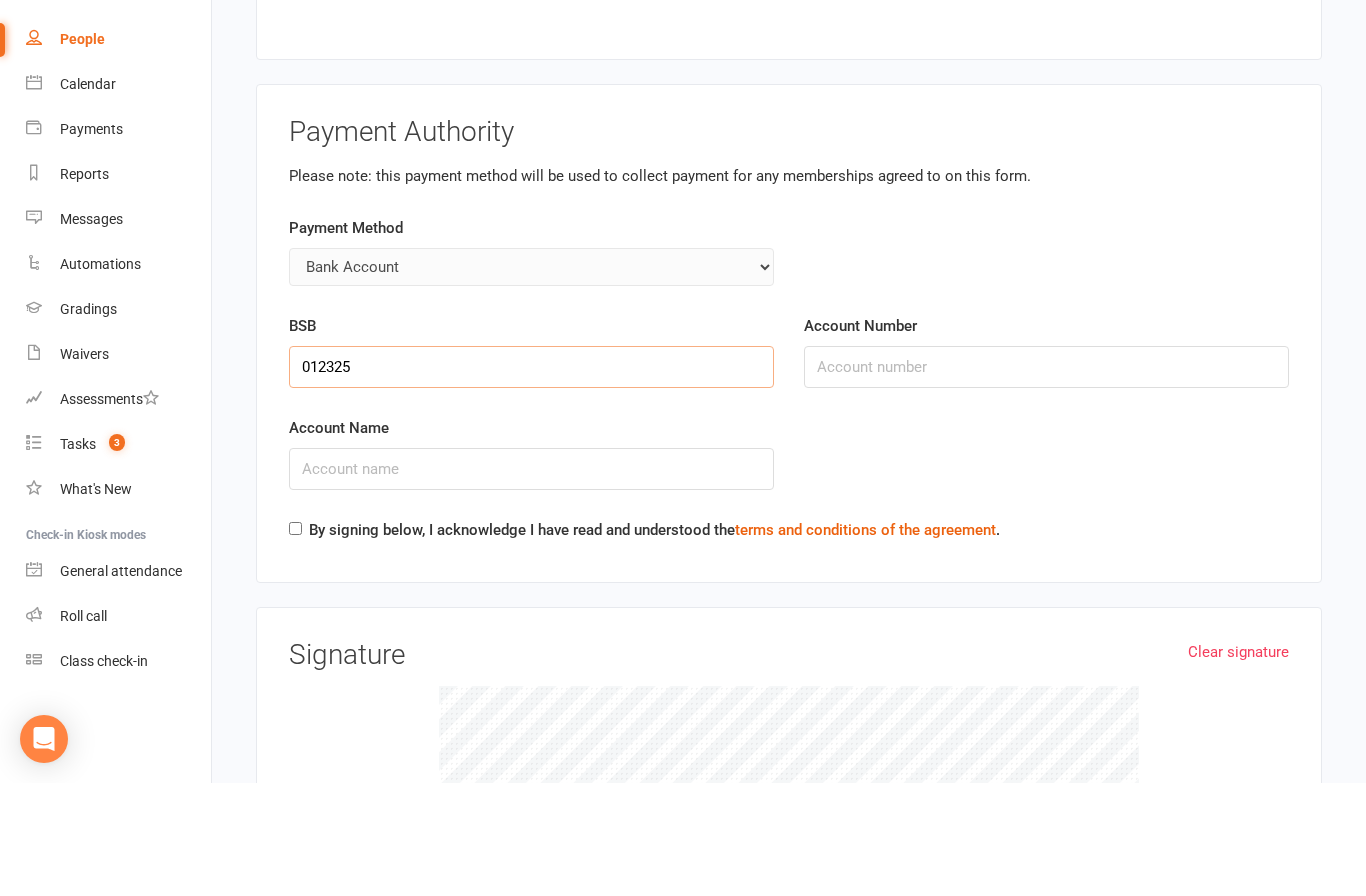 type on "012325" 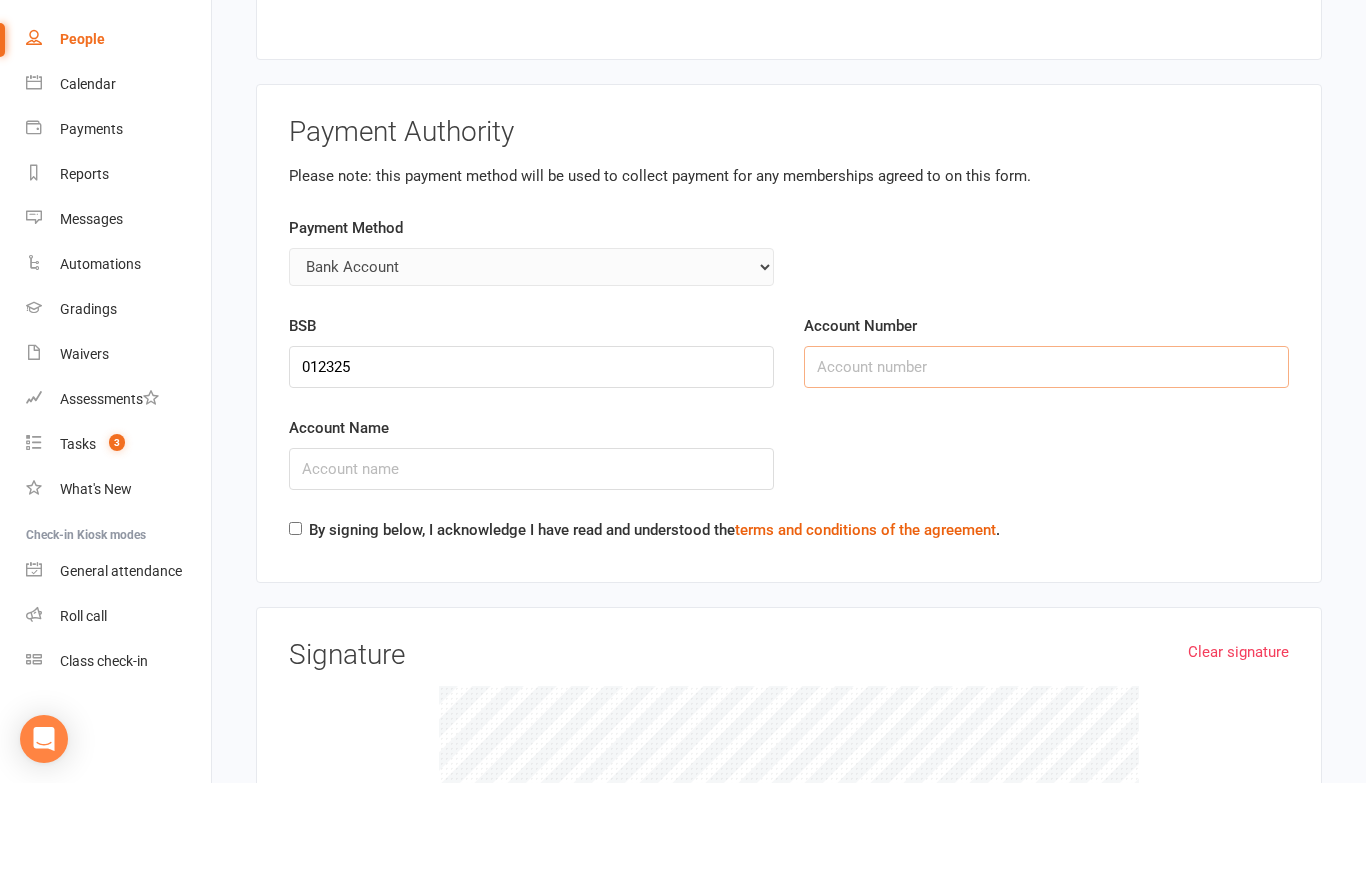 click on "Account Number" at bounding box center (1046, 480) 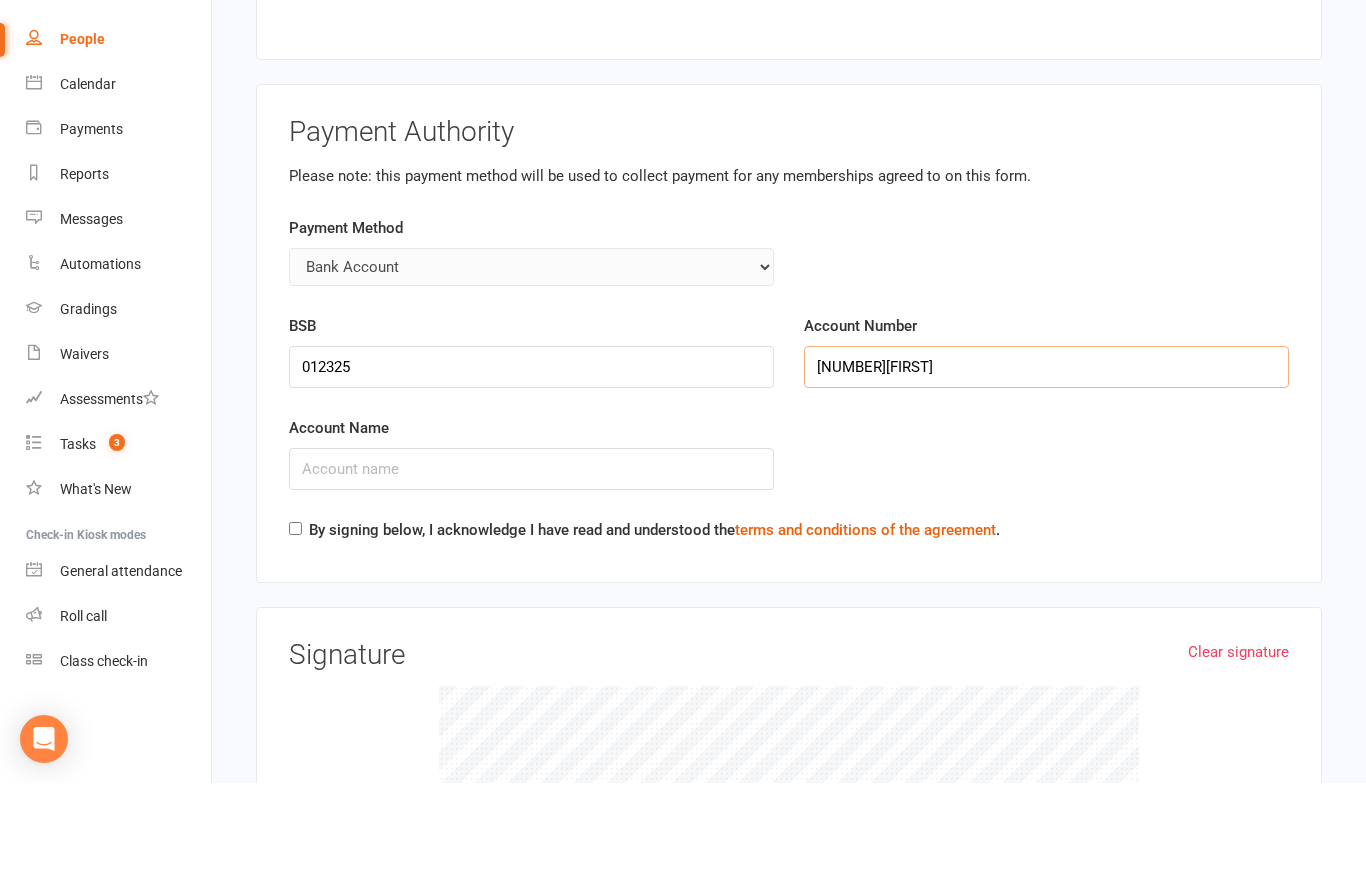 type on "[NUMBER][FIRST]" 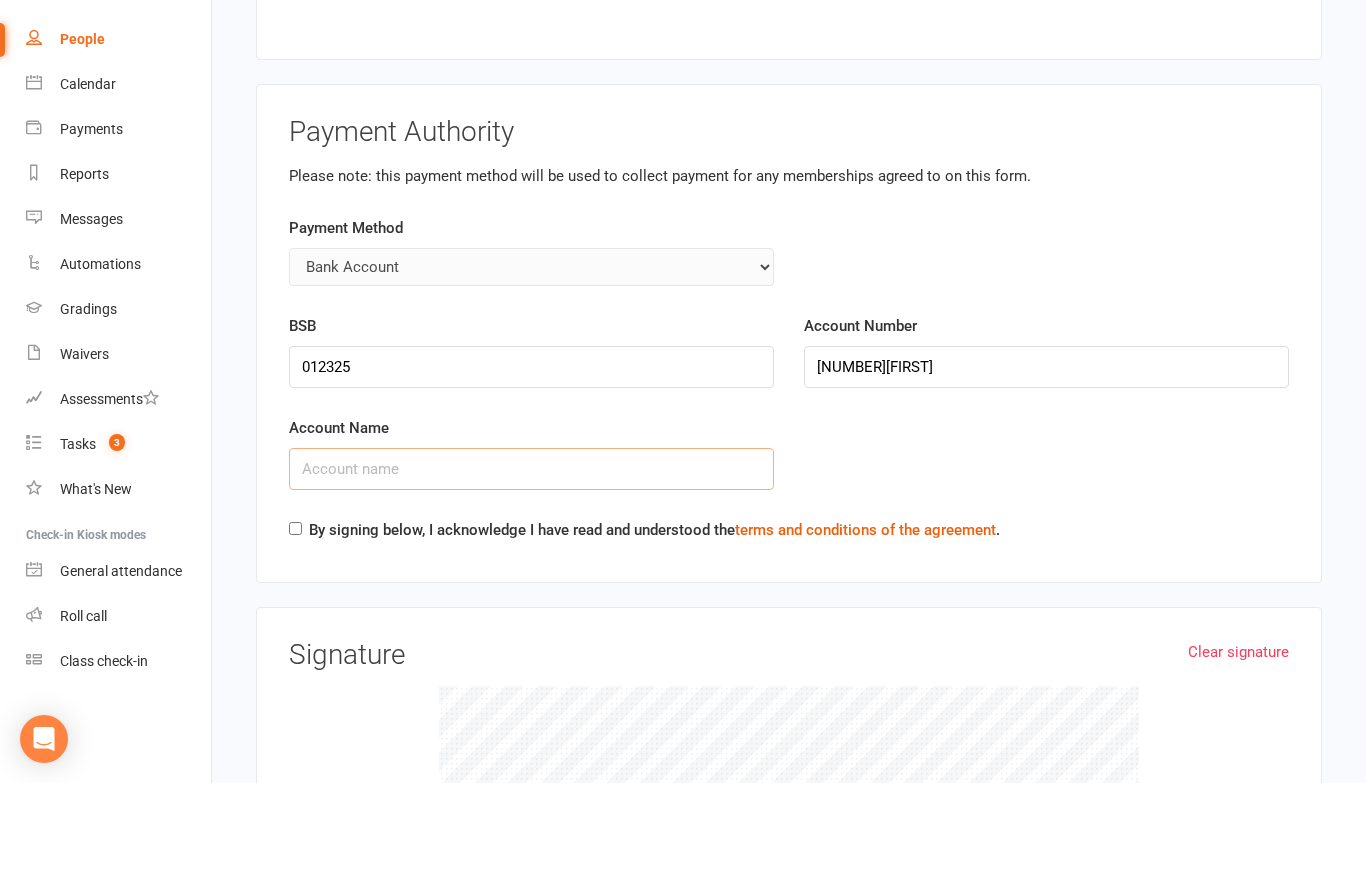 click on "Account Name" at bounding box center (531, 582) 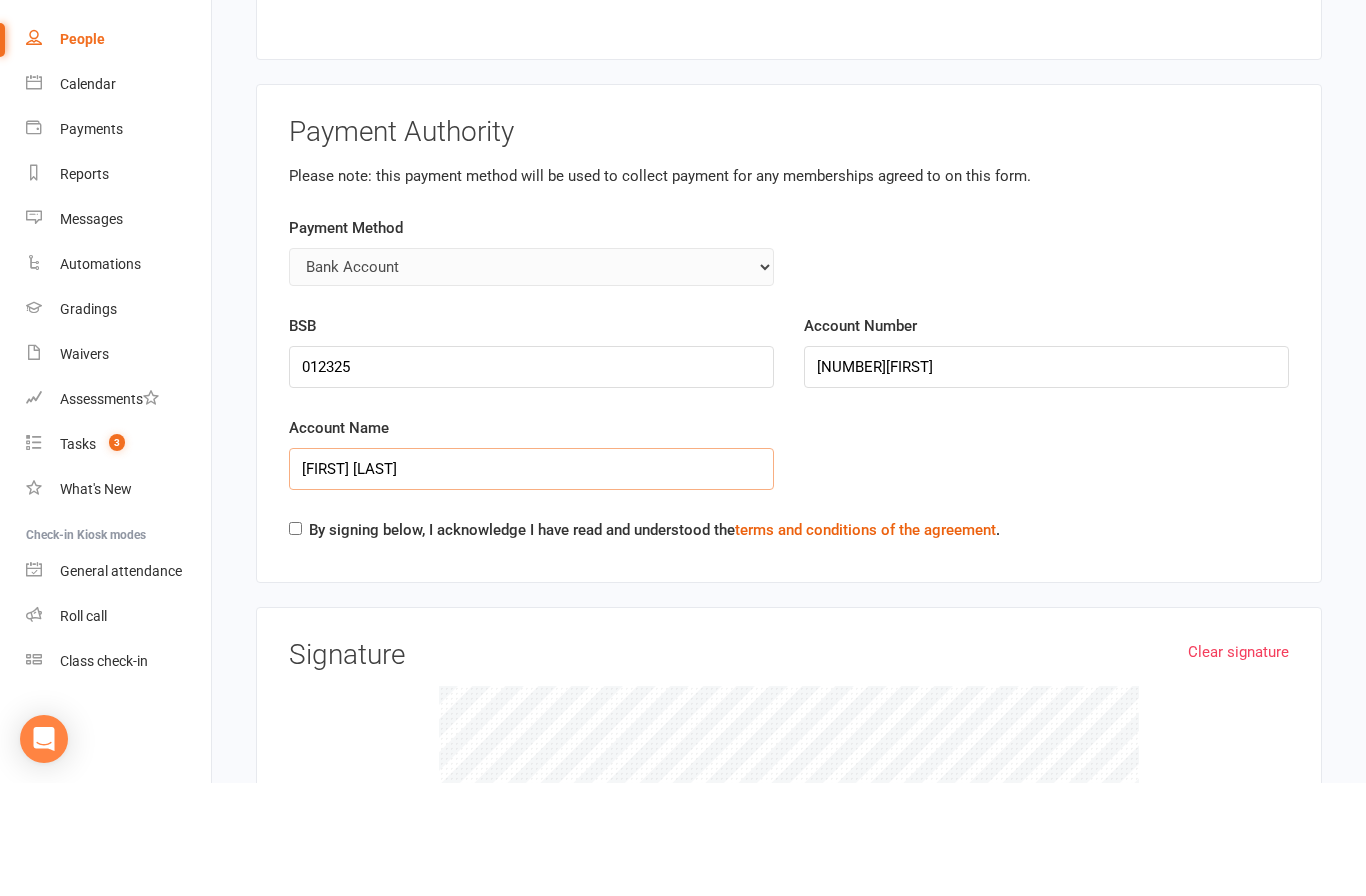 type on "[FIRST] [LAST]" 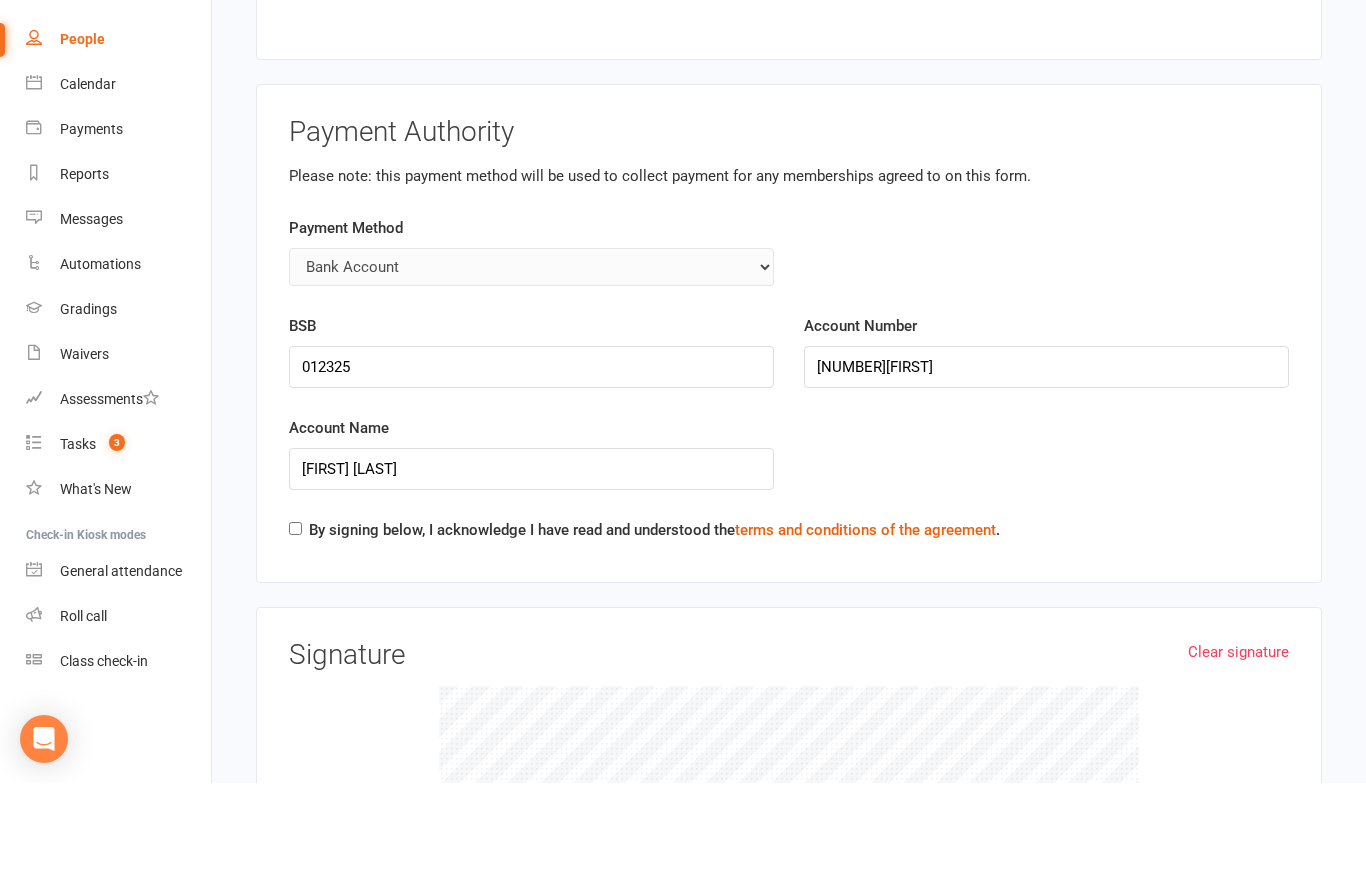 click on "By signing below, I acknowledge I have read and understood the  terms and conditions of the agreement ." at bounding box center [295, 641] 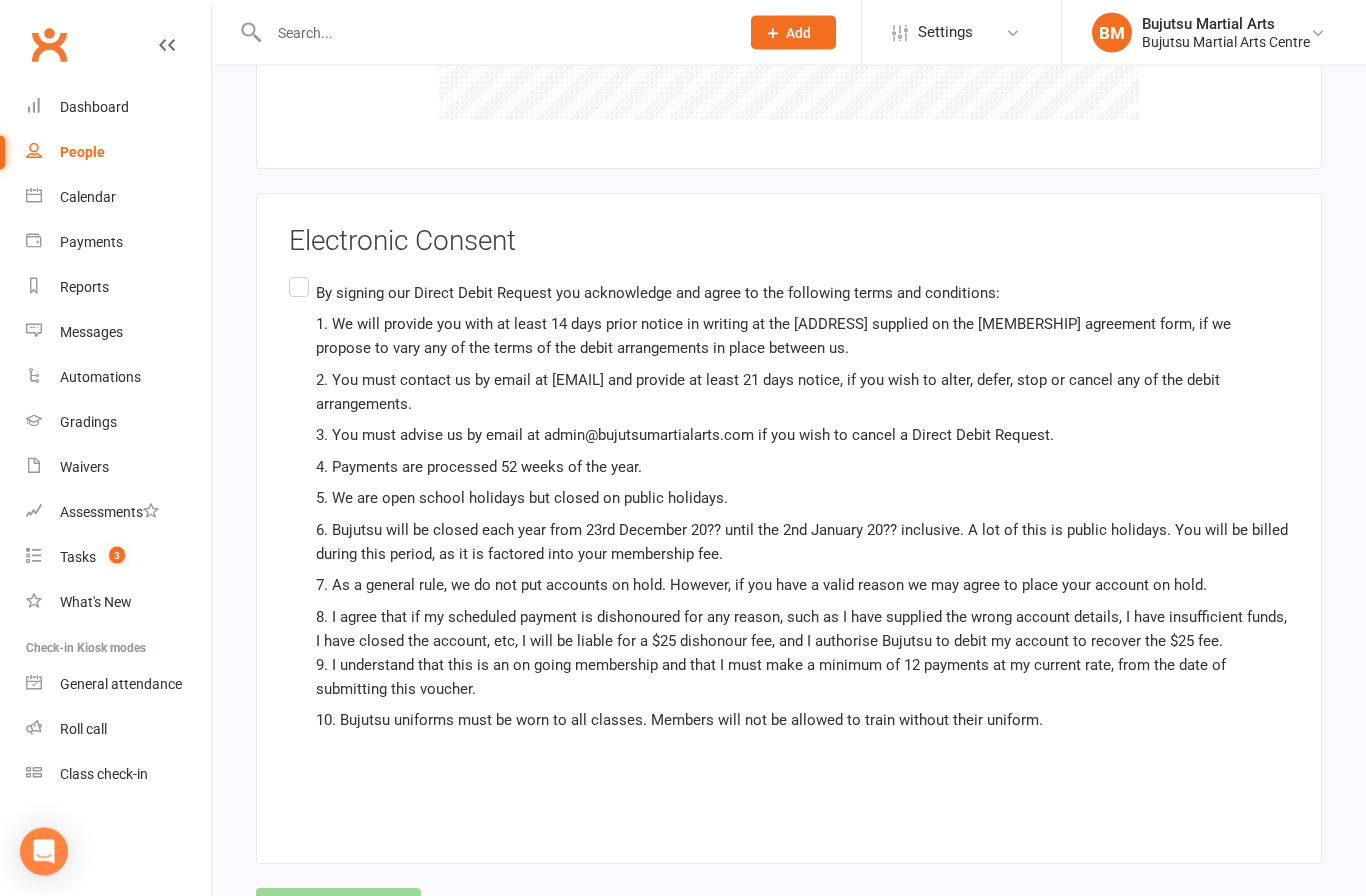 scroll, scrollTop: 6045, scrollLeft: 0, axis: vertical 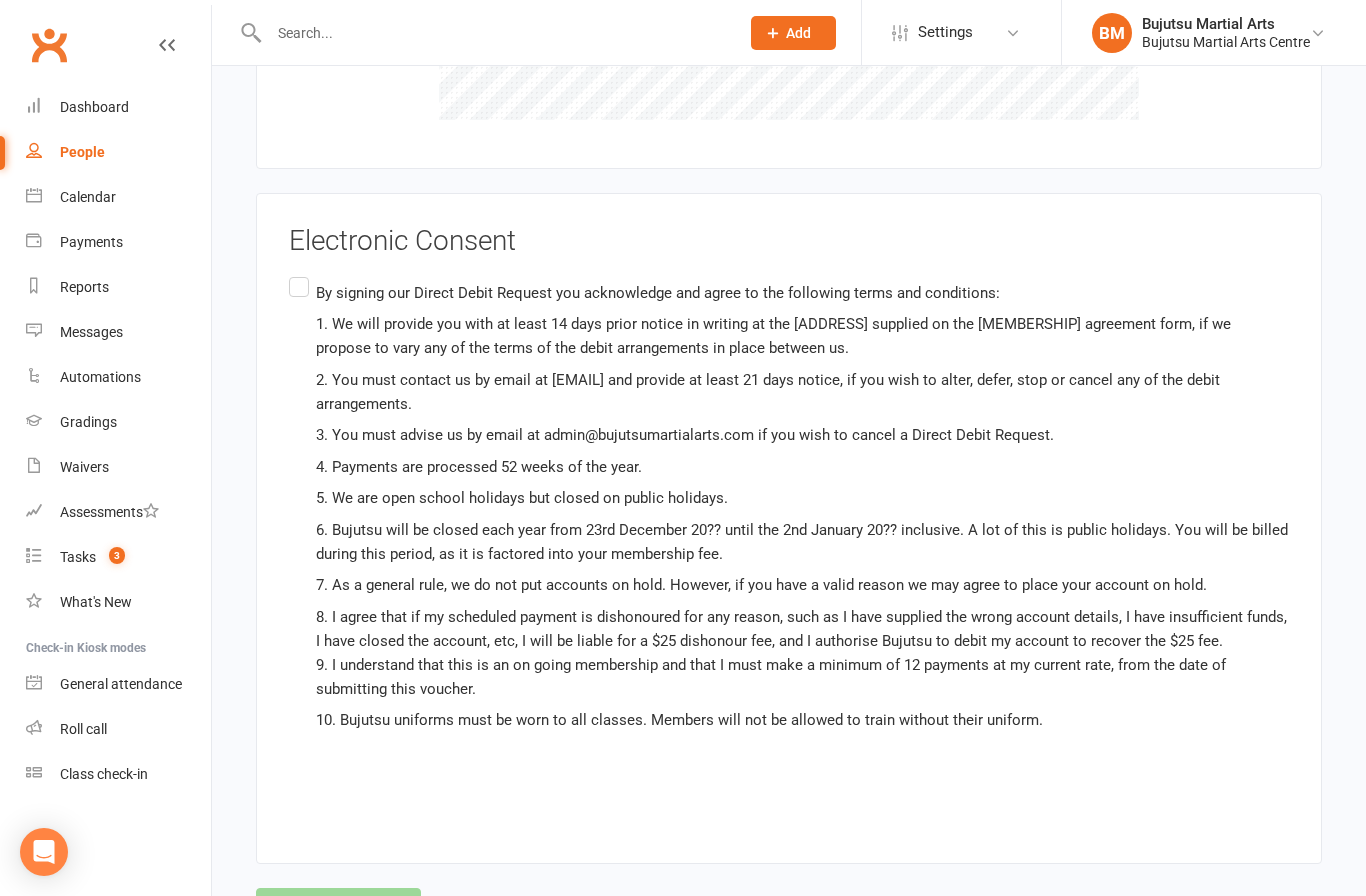 click on "By signing our Direct Debit Request you acknowledge and agree to the following terms and conditions: 1.	We will provide you with at least 14 days prior notice in writing at the address supplied on the membership agreement form, if we propose to vary any of the terms of the debit arrangements in place between us. 2.	You must contact us by email at [EMAIL]  and provide at least 21 days notice, if you wish to alter, defer, stop or cancel any of the debit arrangements.  3.	You must advise us by email at [EMAIL] if you wish to cancel a Direct Debit Request. 4.	Payments are processed 52 weeks of the year.  5.	We are open school holidays but closed on public holidays.  6.	Bujutsu will be closed each year from 23rd December 20?? until the 2nd January 20?? inclusive. A lot of this is public holidays. You will be billed during this period, as it is factored into your membership fee." at bounding box center [789, 538] 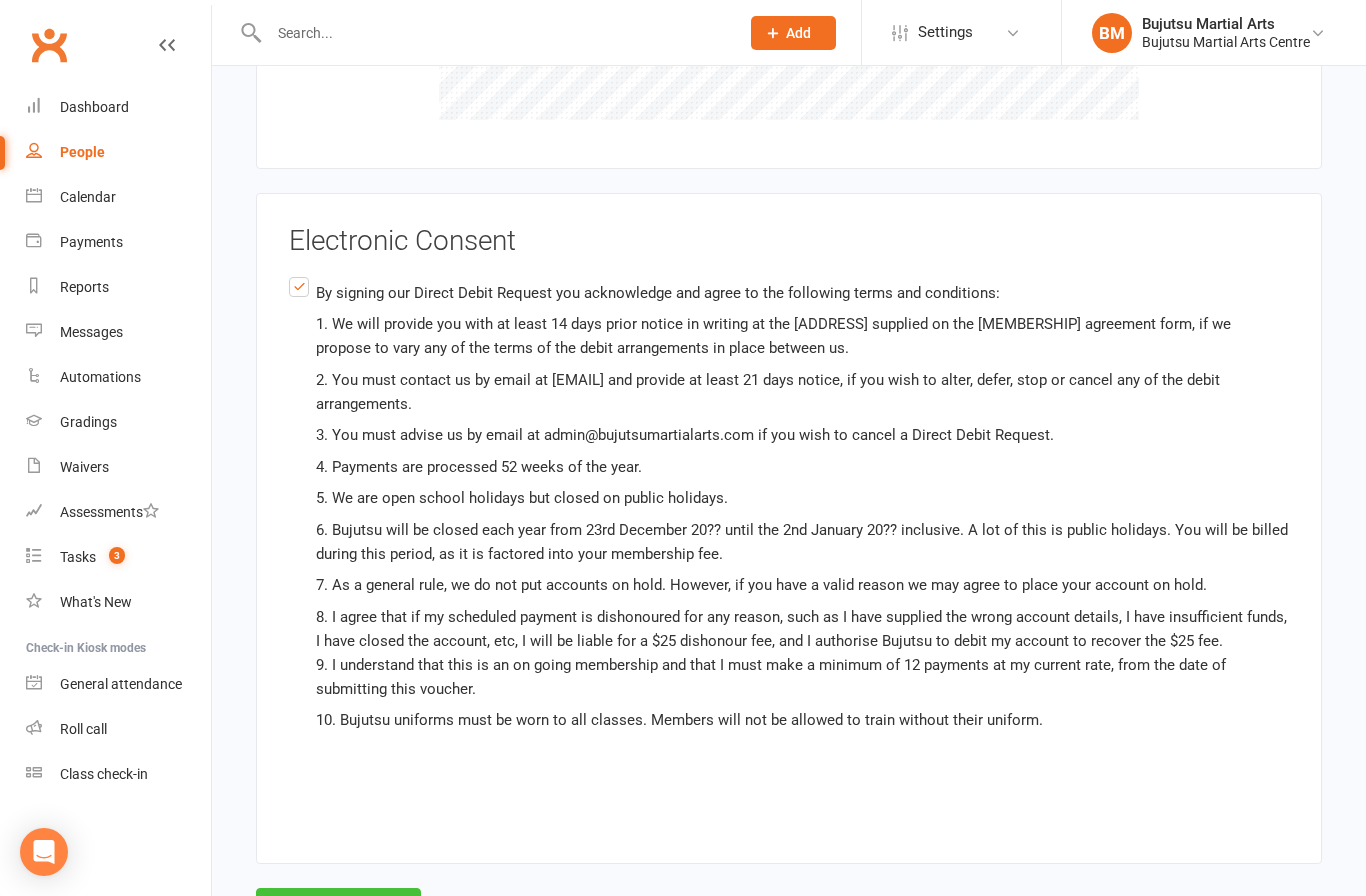 click on "Agree & Submit" at bounding box center (338, 909) 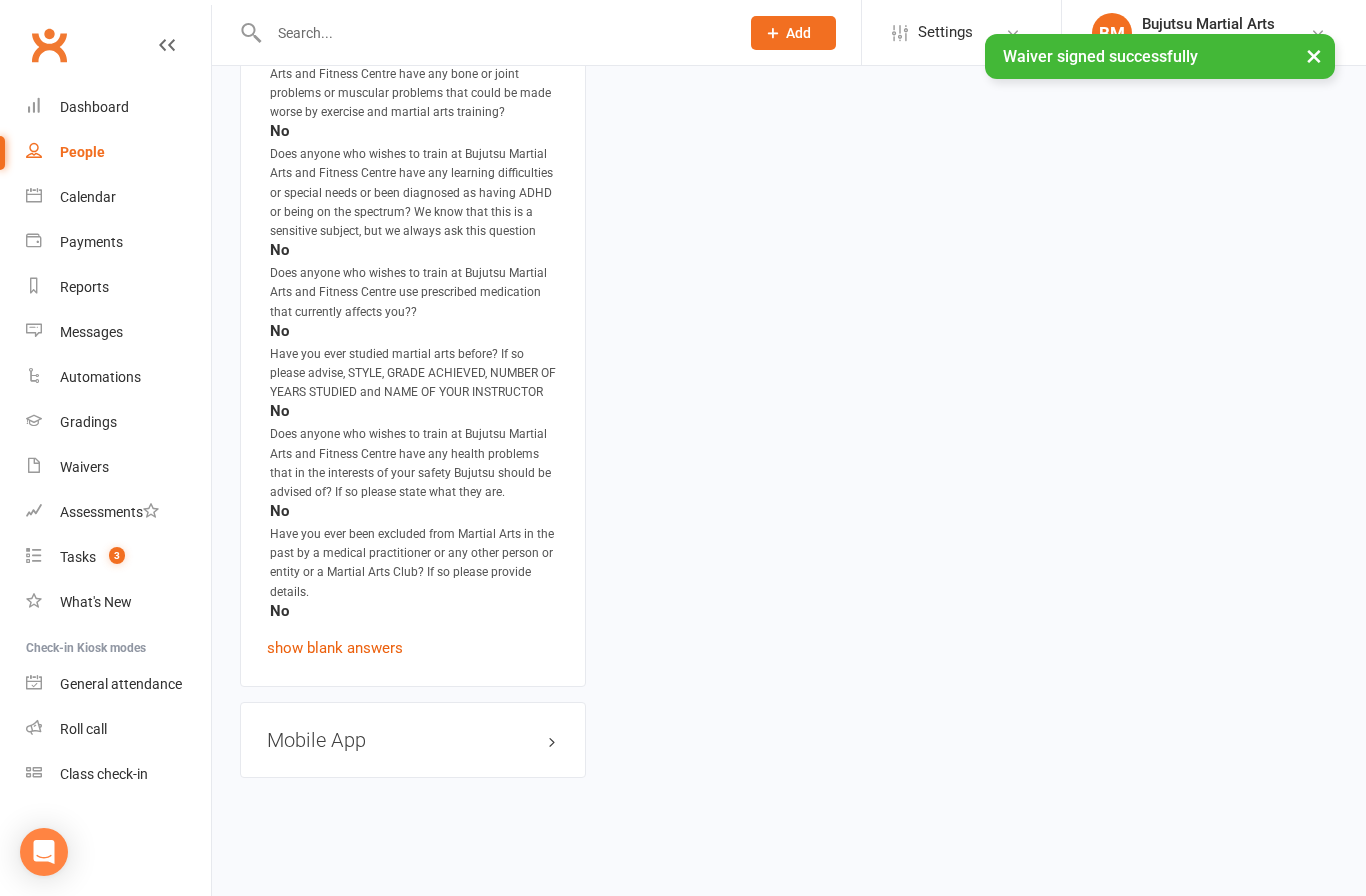 scroll, scrollTop: 0, scrollLeft: 0, axis: both 